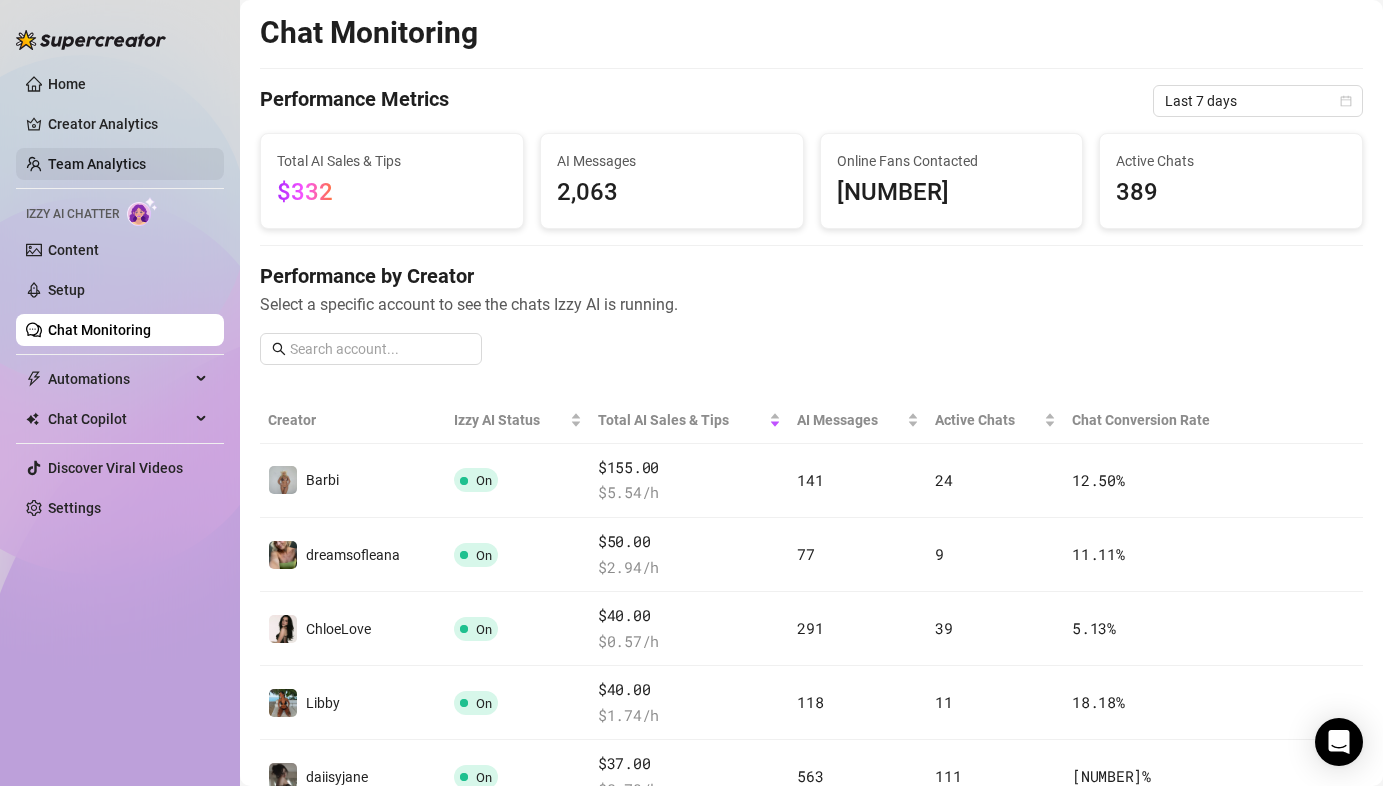 scroll, scrollTop: 0, scrollLeft: 0, axis: both 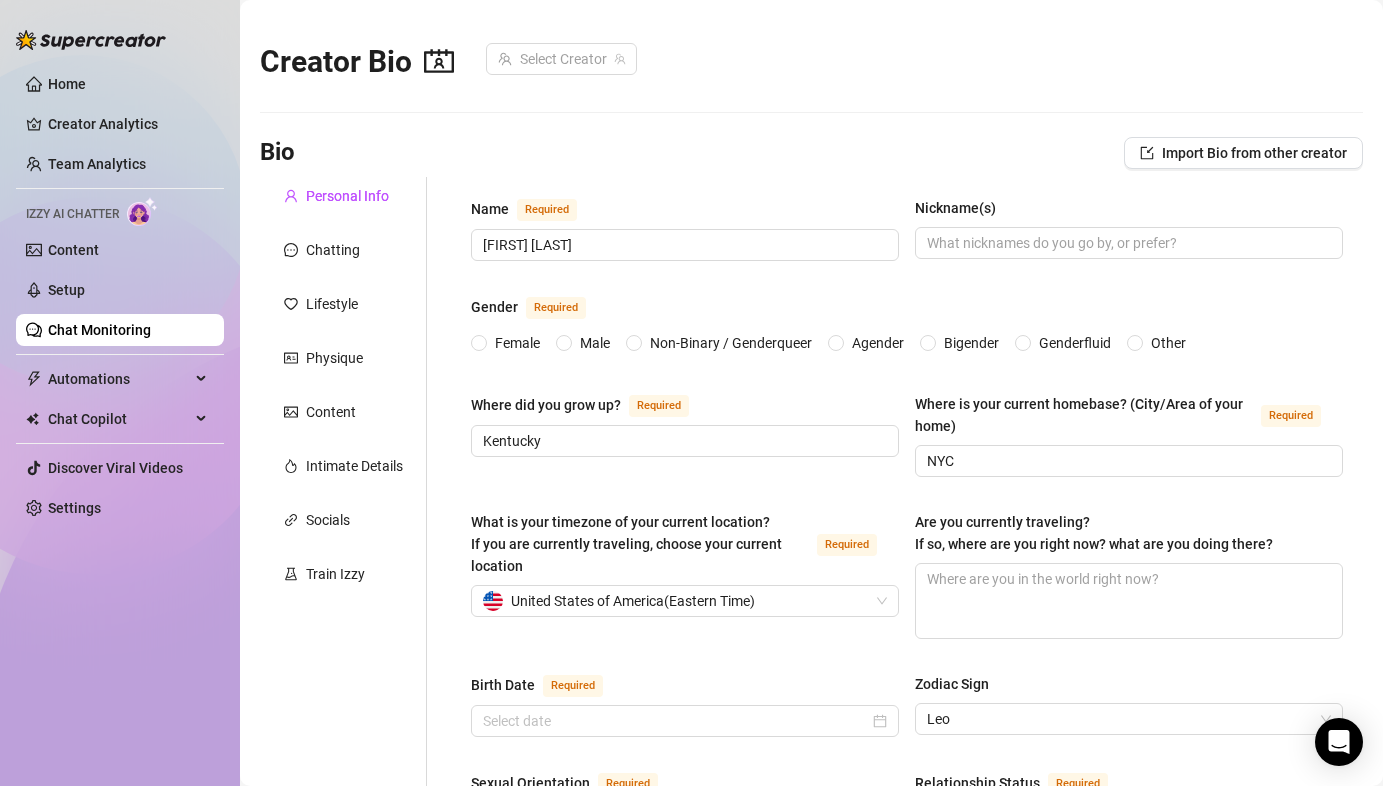 type 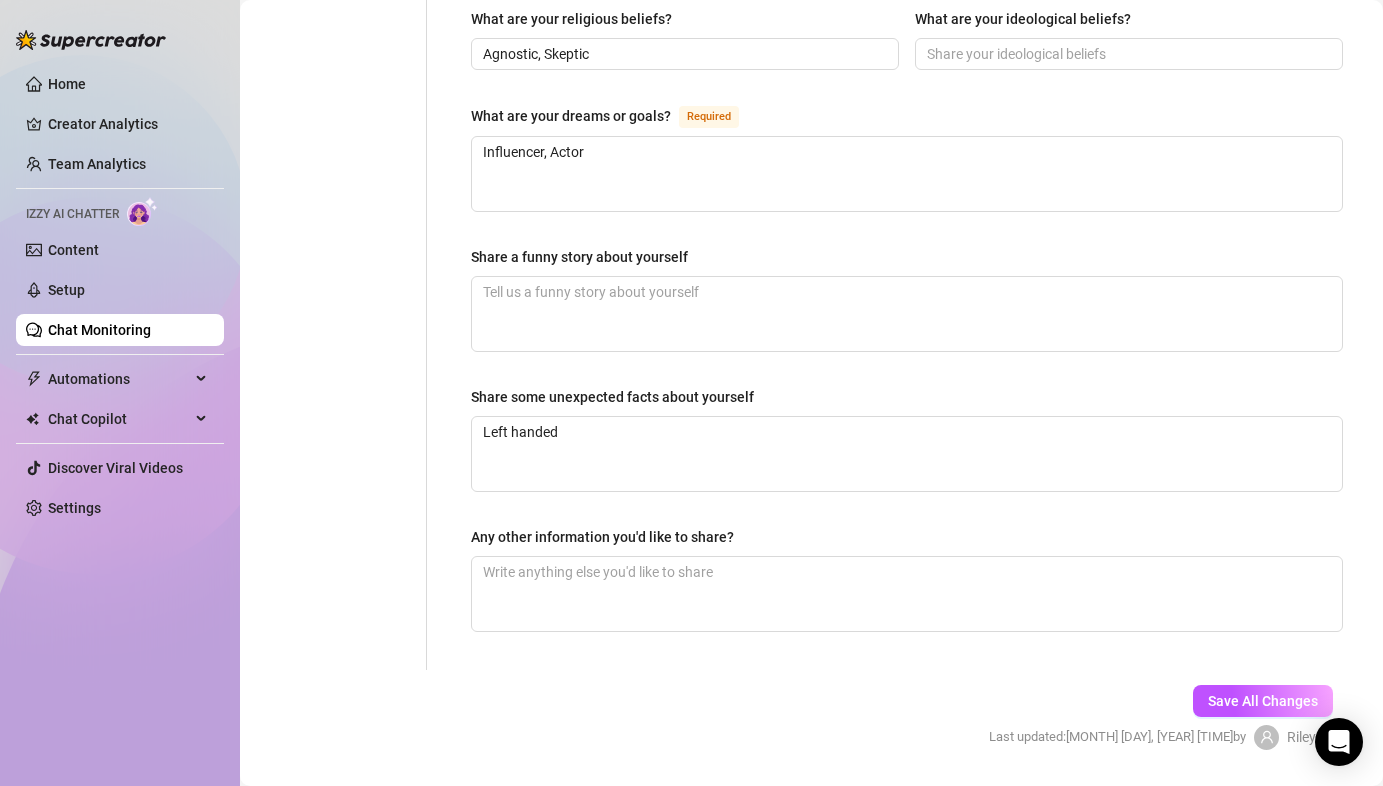scroll, scrollTop: 1203, scrollLeft: 0, axis: vertical 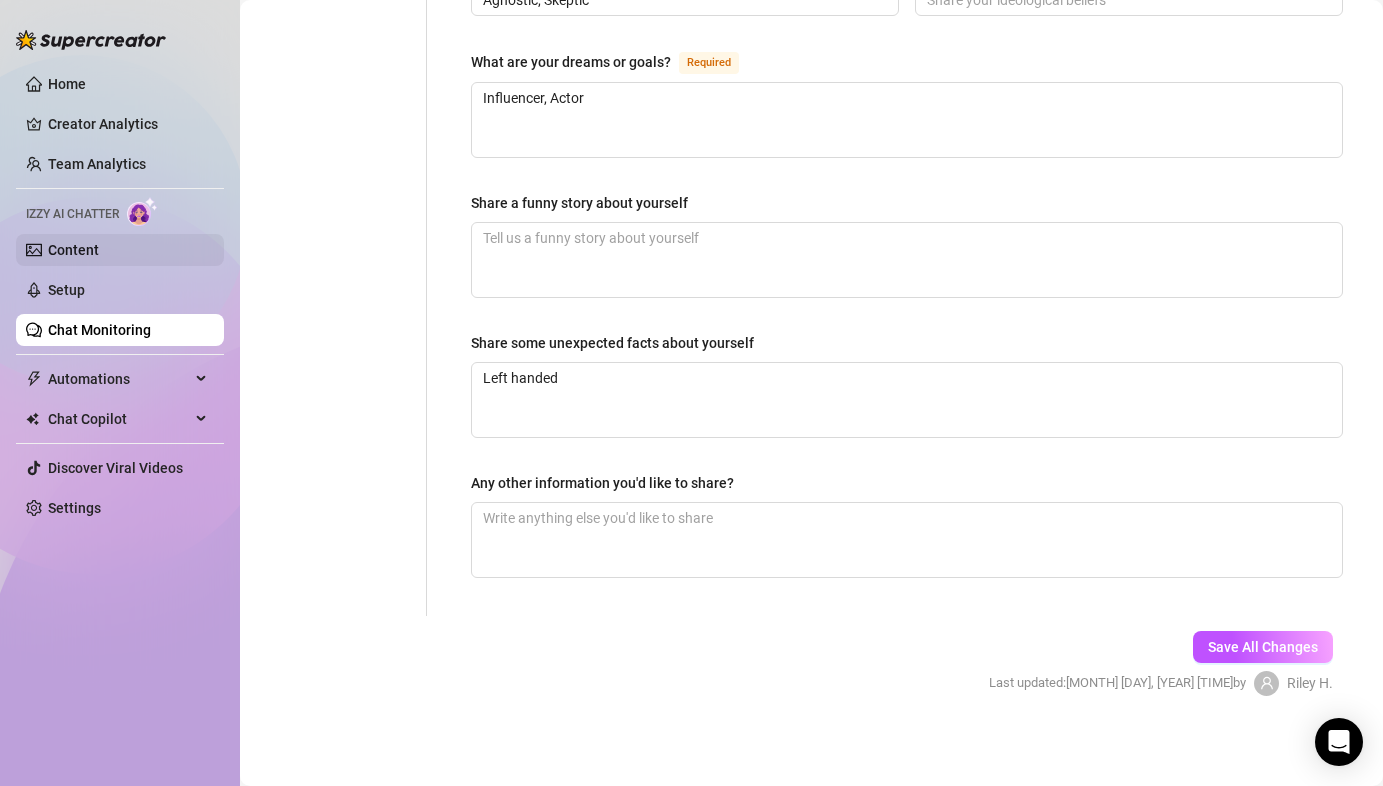 click on "Content" at bounding box center [73, 250] 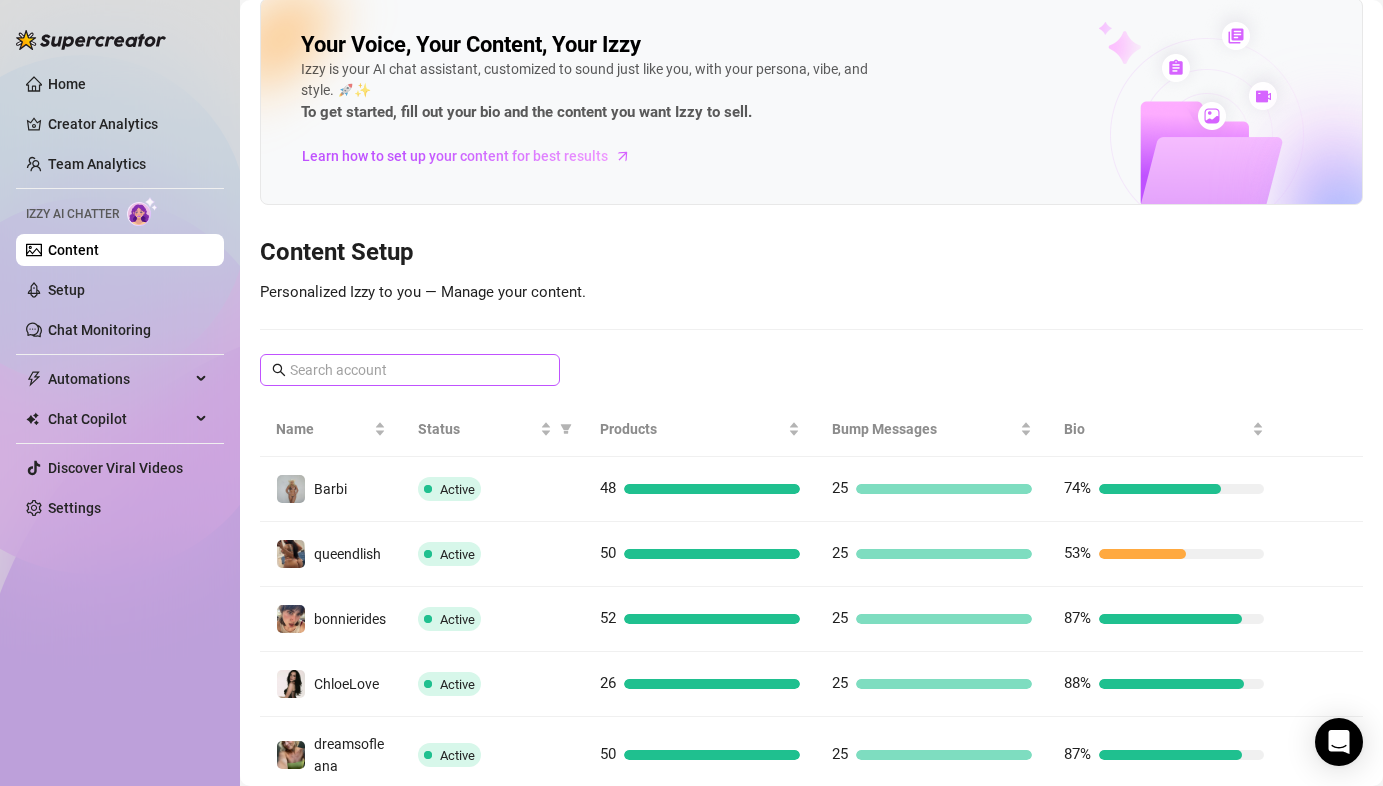 scroll, scrollTop: 22, scrollLeft: 0, axis: vertical 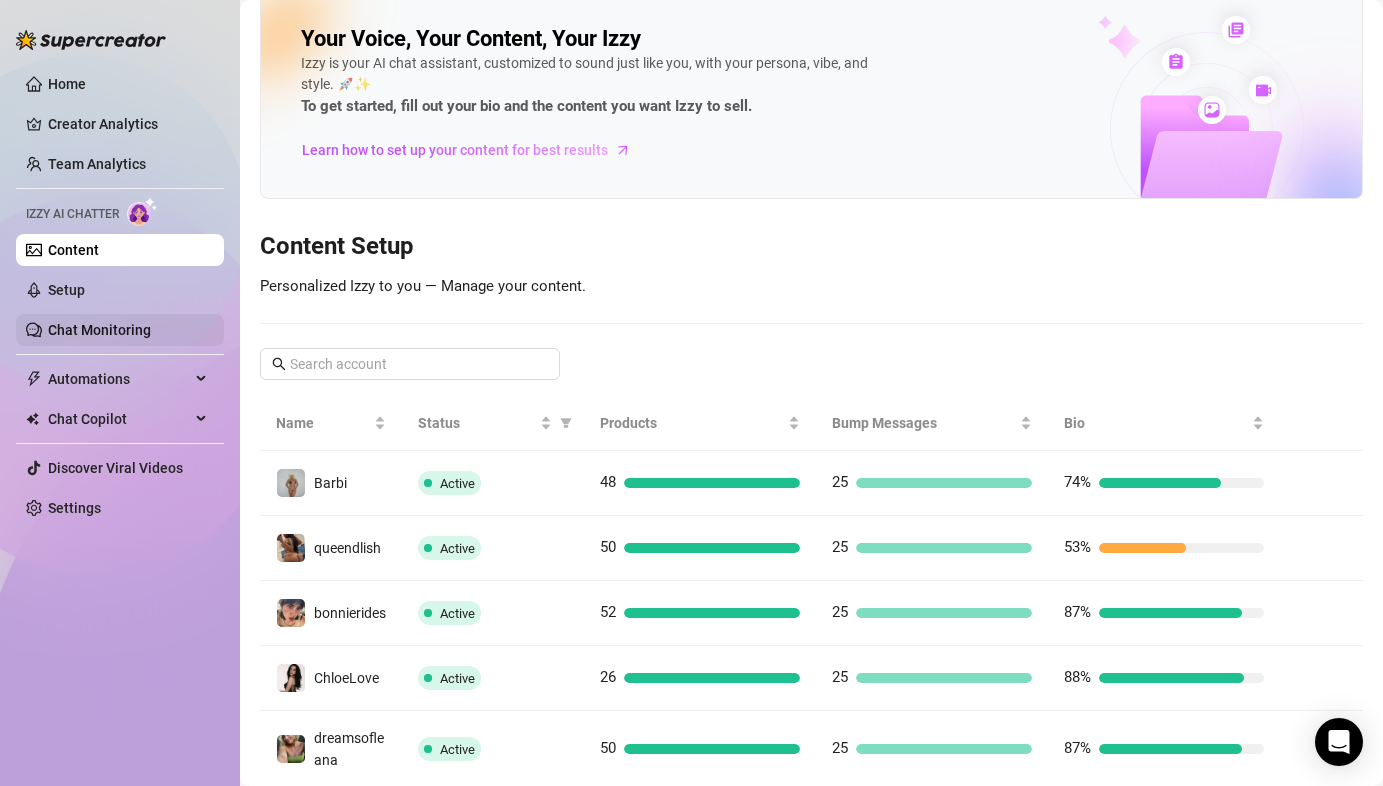click on "Chat Monitoring" at bounding box center [99, 330] 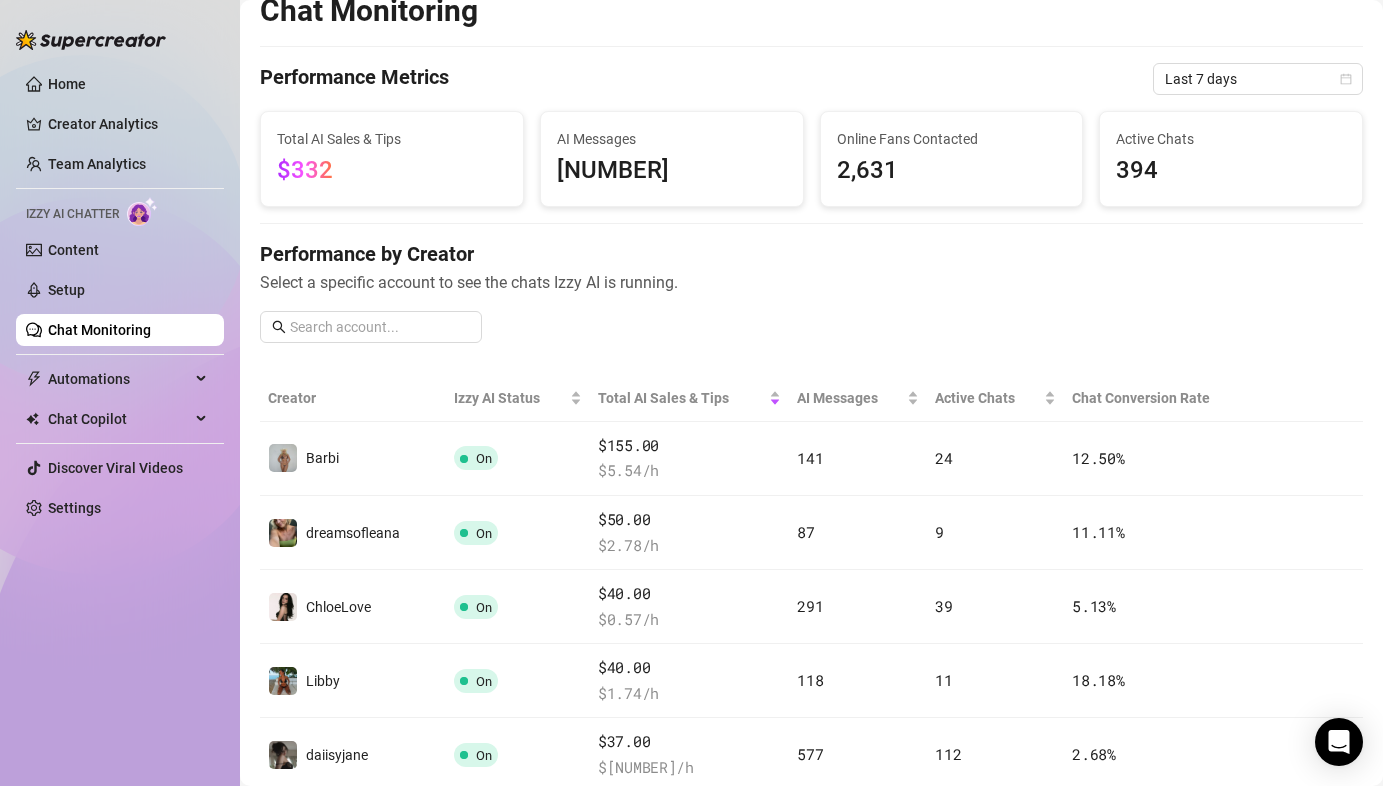 click on "Izzy AI Chatter" at bounding box center (72, 214) 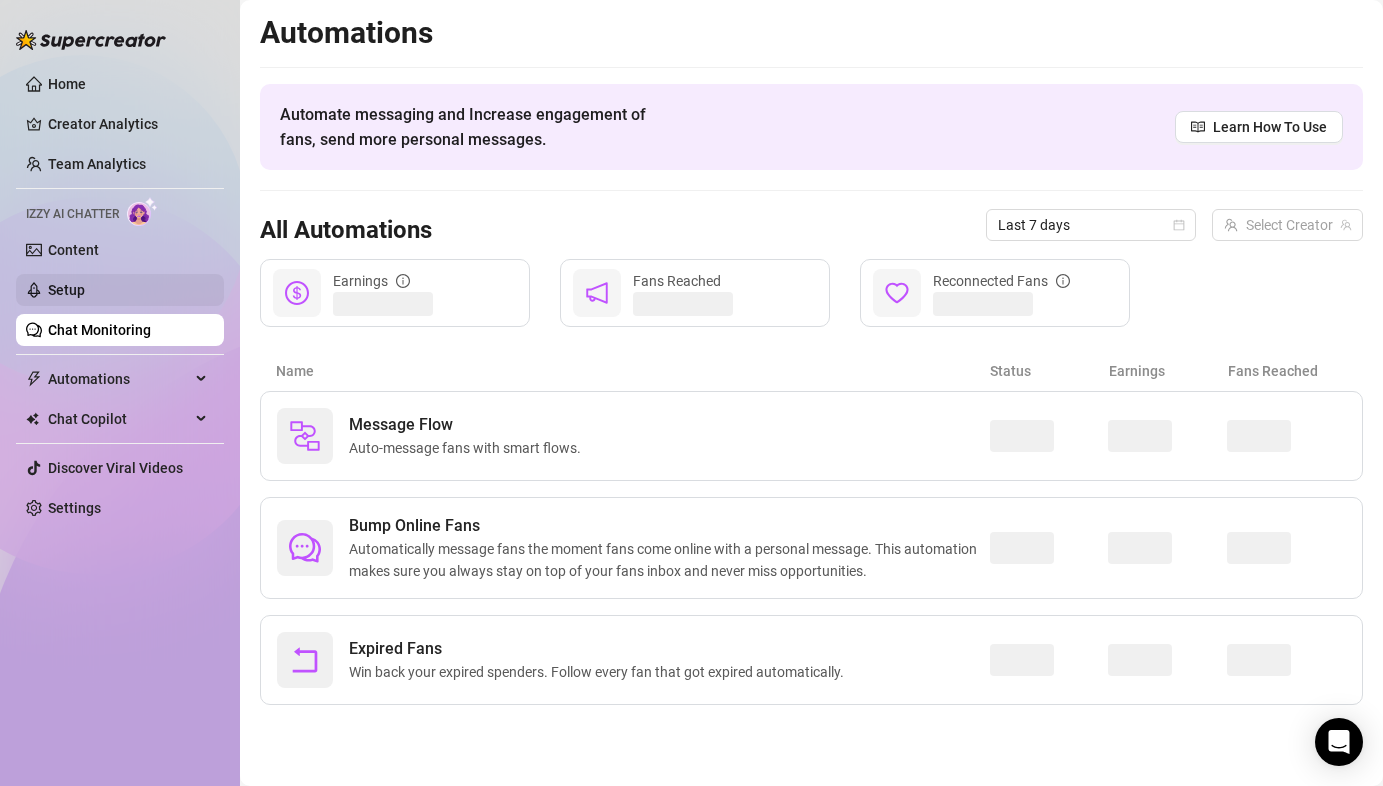 scroll, scrollTop: 0, scrollLeft: 0, axis: both 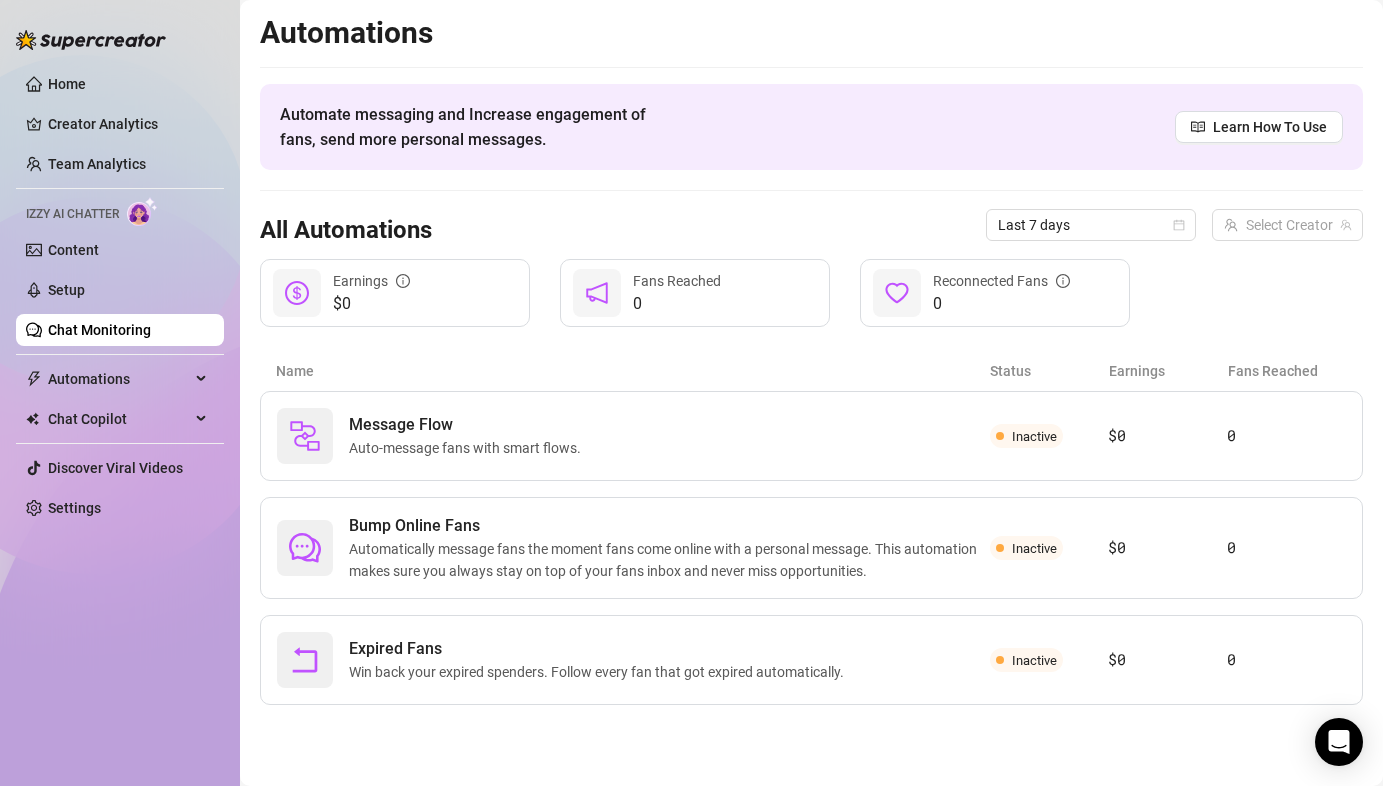 click on "Chat Monitoring" at bounding box center [99, 330] 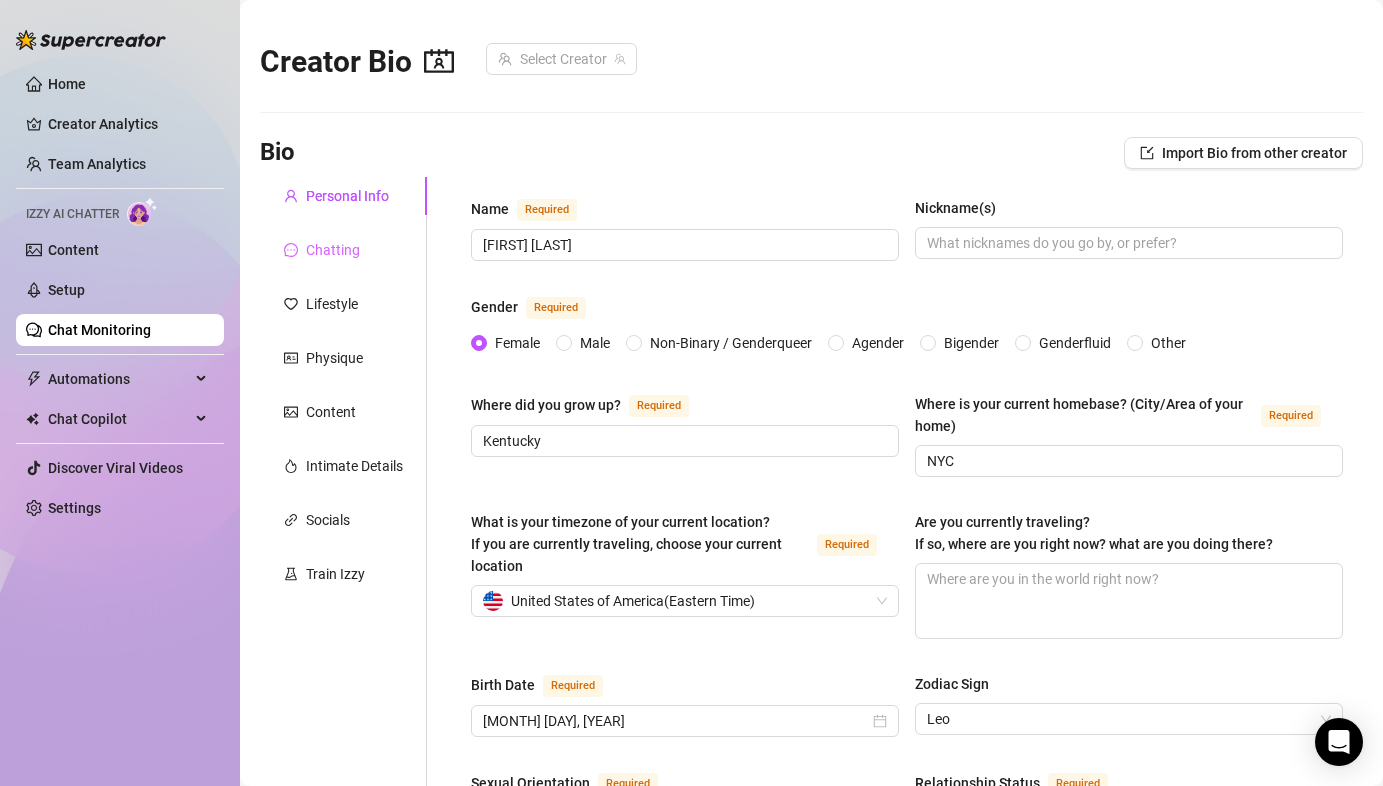 click on "Chatting" at bounding box center (343, 250) 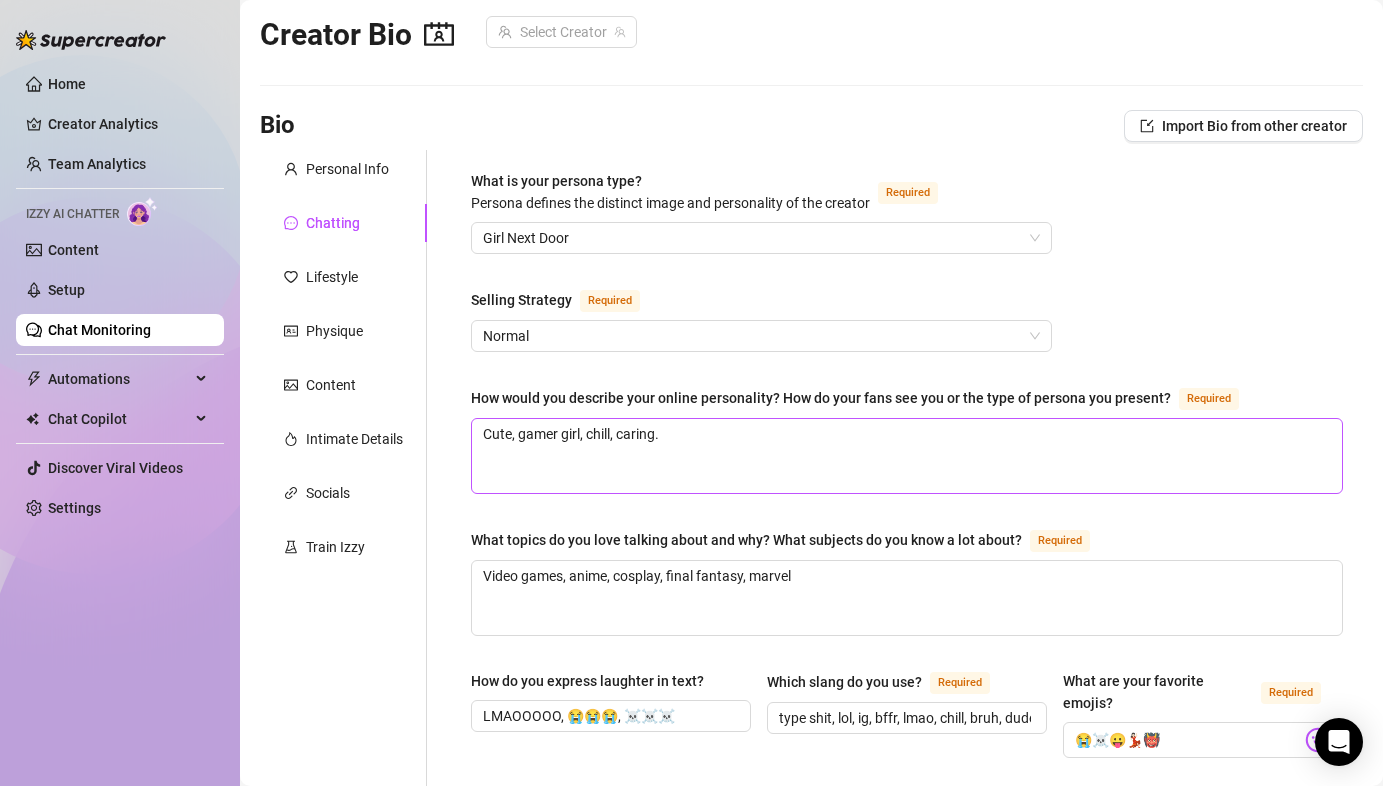 scroll, scrollTop: 0, scrollLeft: 0, axis: both 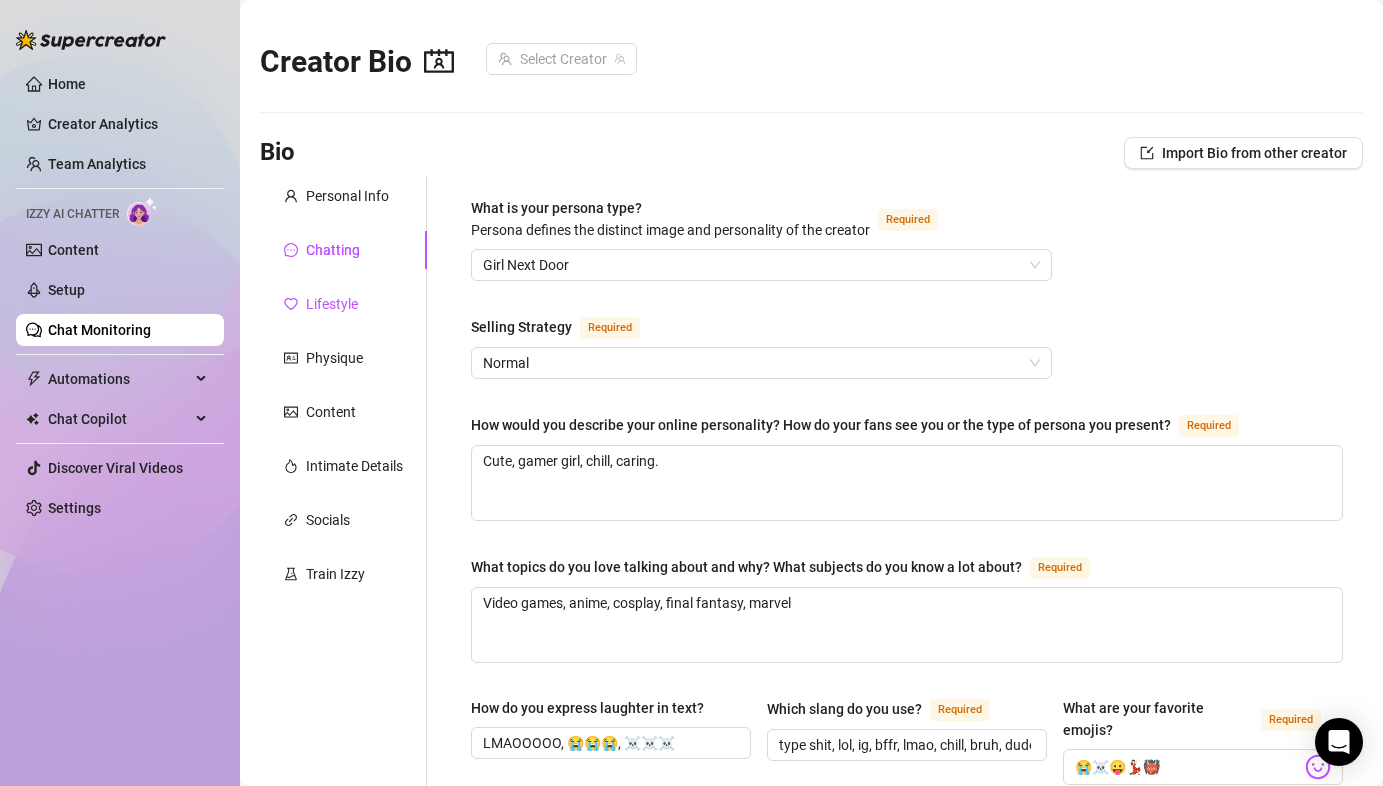 click on "Lifestyle" at bounding box center [332, 304] 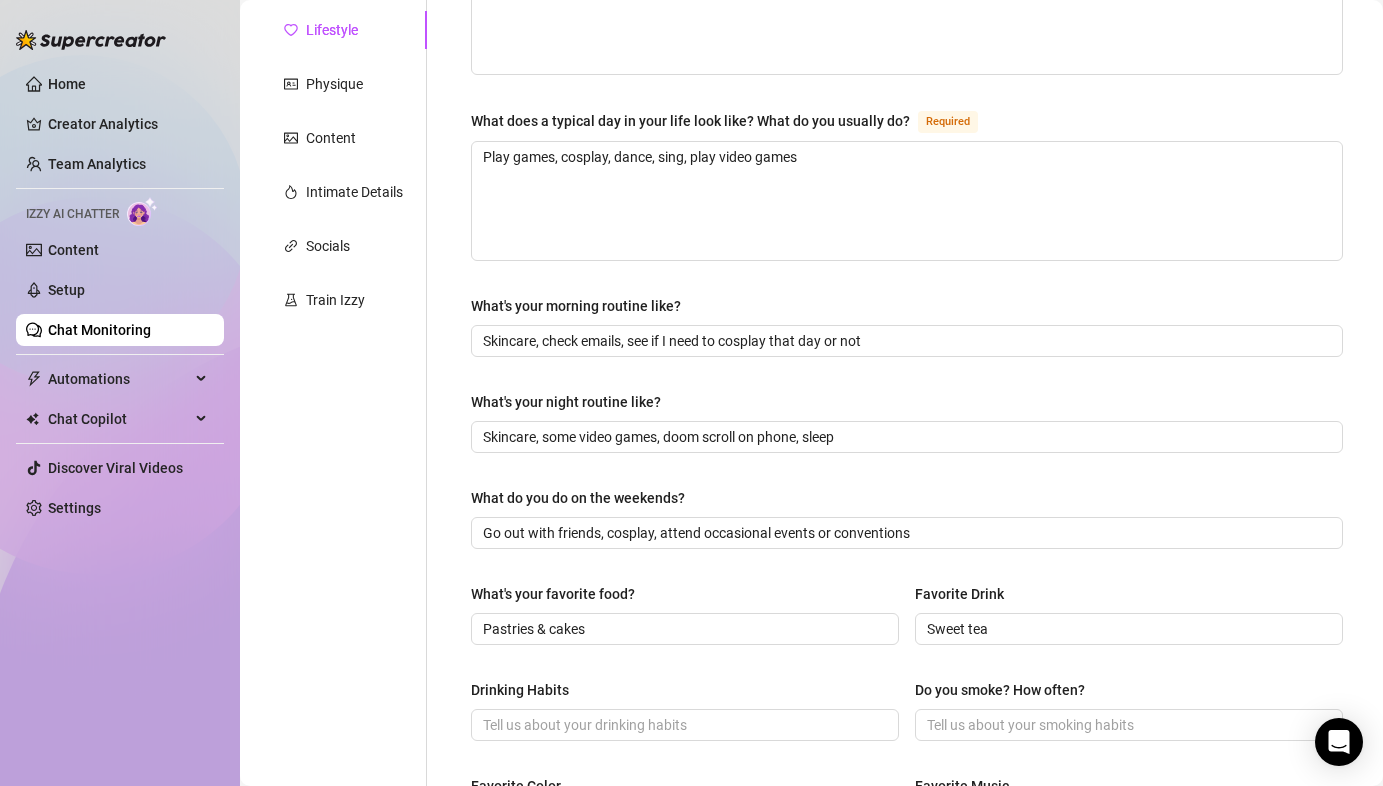 scroll, scrollTop: 0, scrollLeft: 0, axis: both 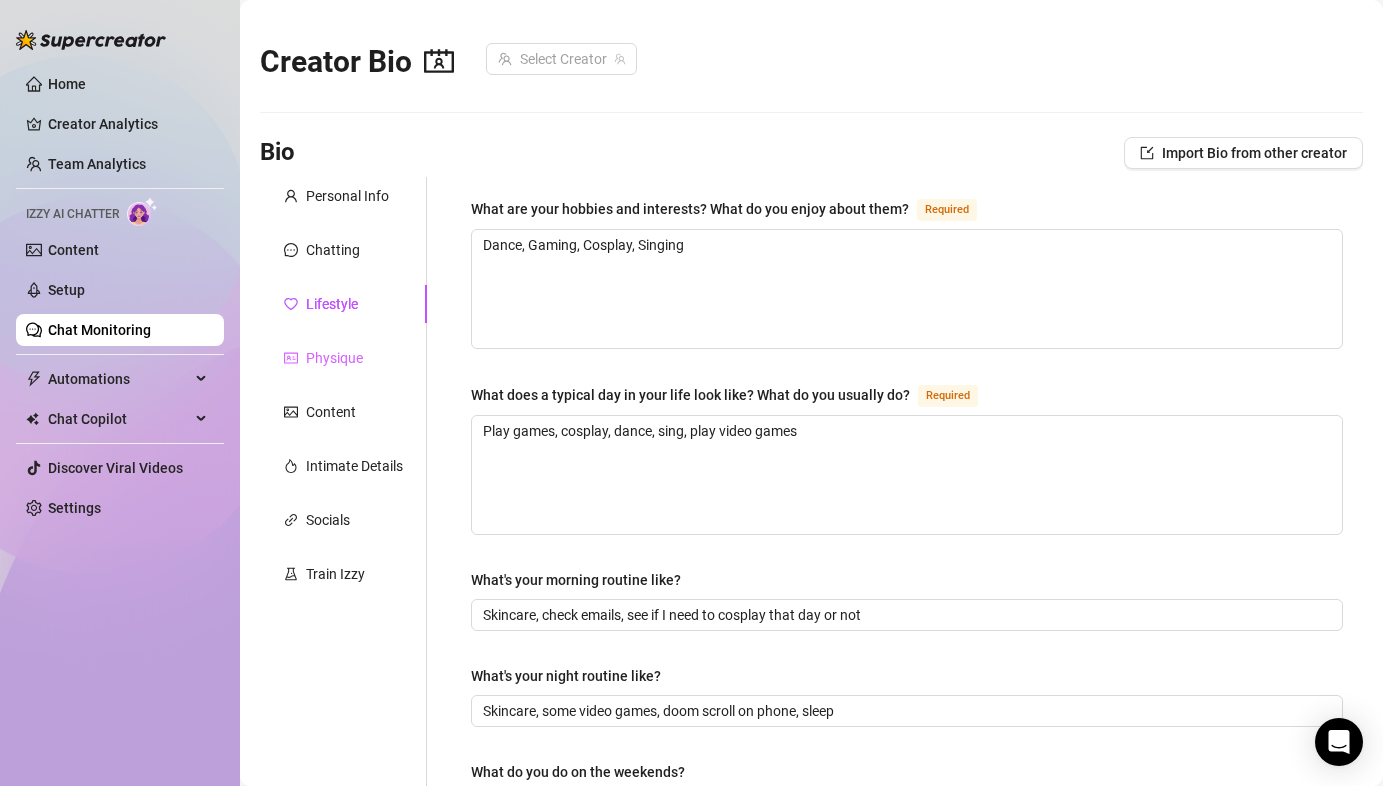 click on "Physique" at bounding box center (343, 358) 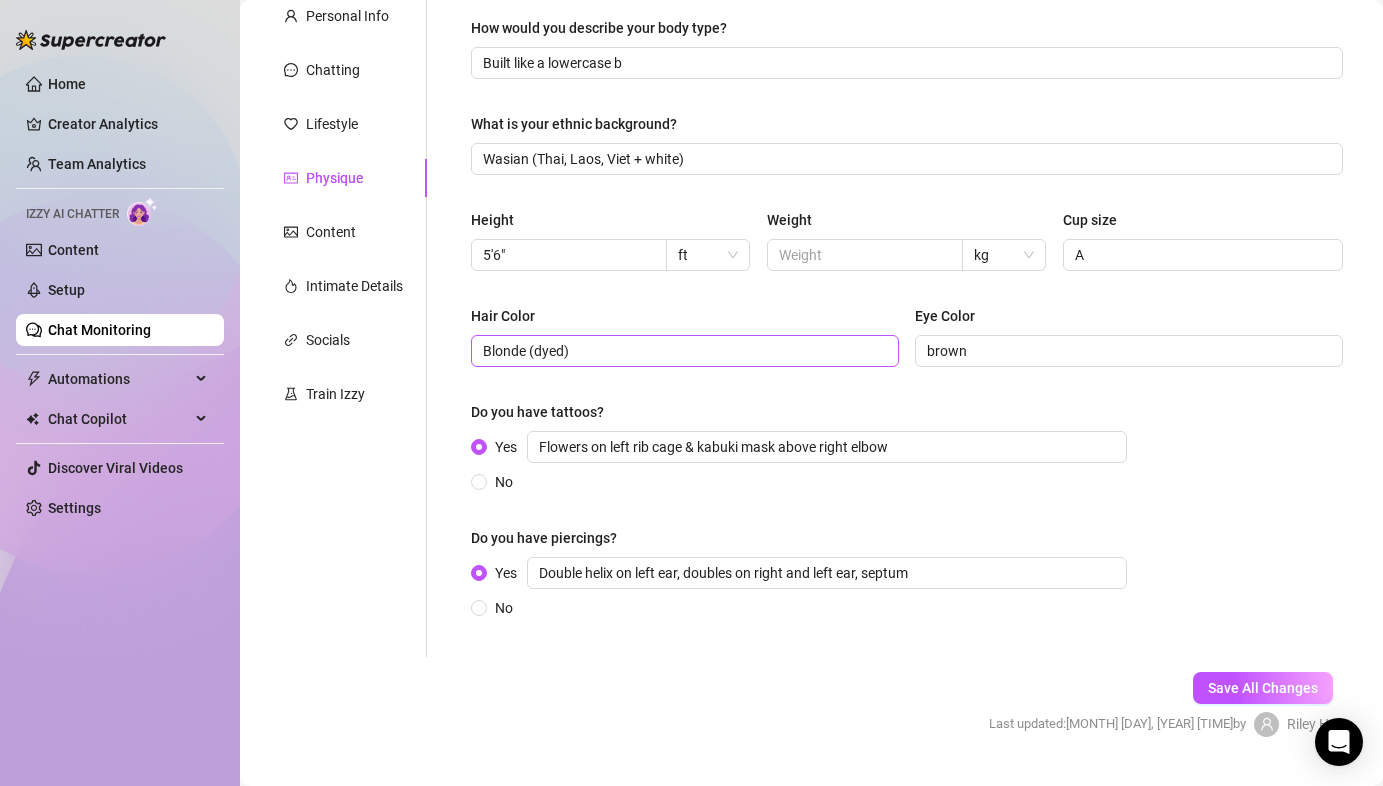 scroll, scrollTop: 226, scrollLeft: 0, axis: vertical 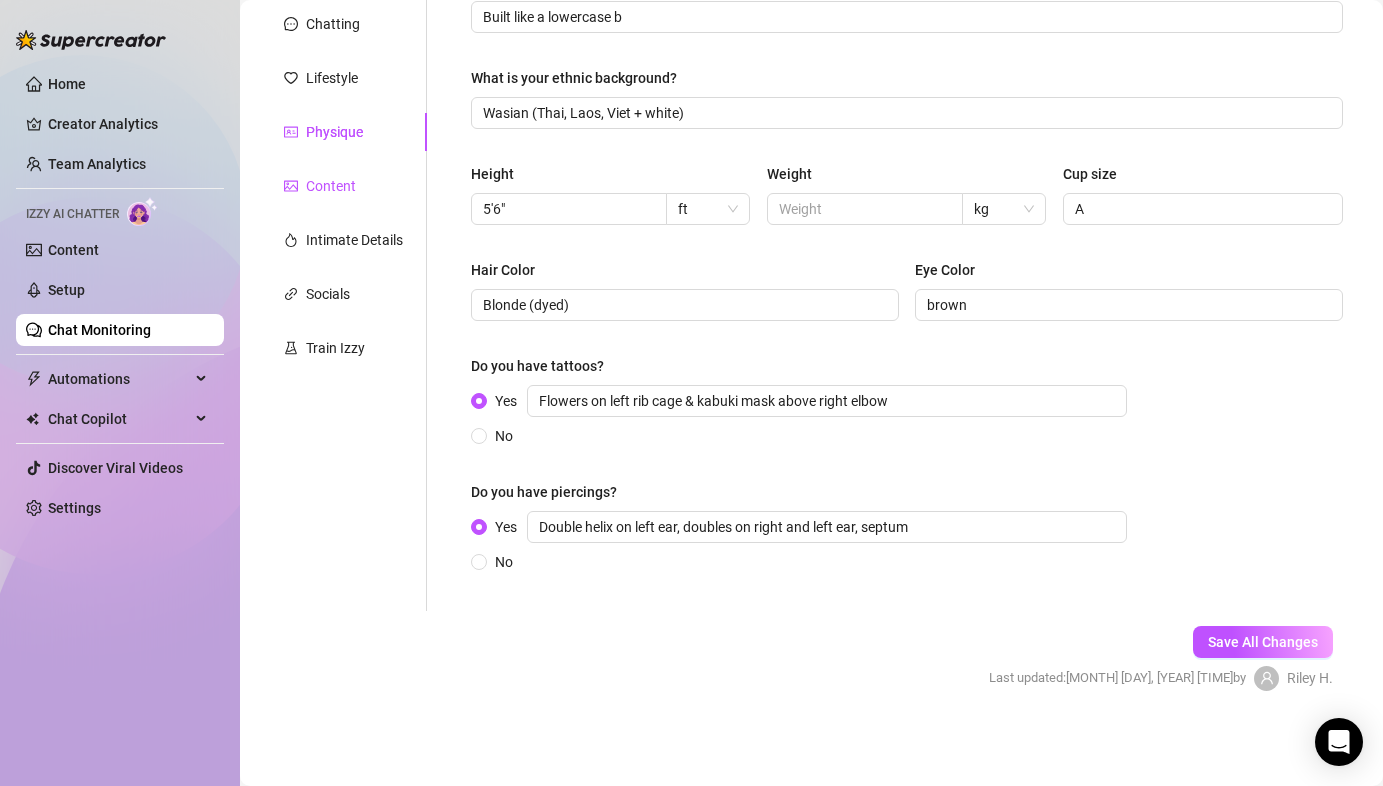 click on "Content" at bounding box center [331, 186] 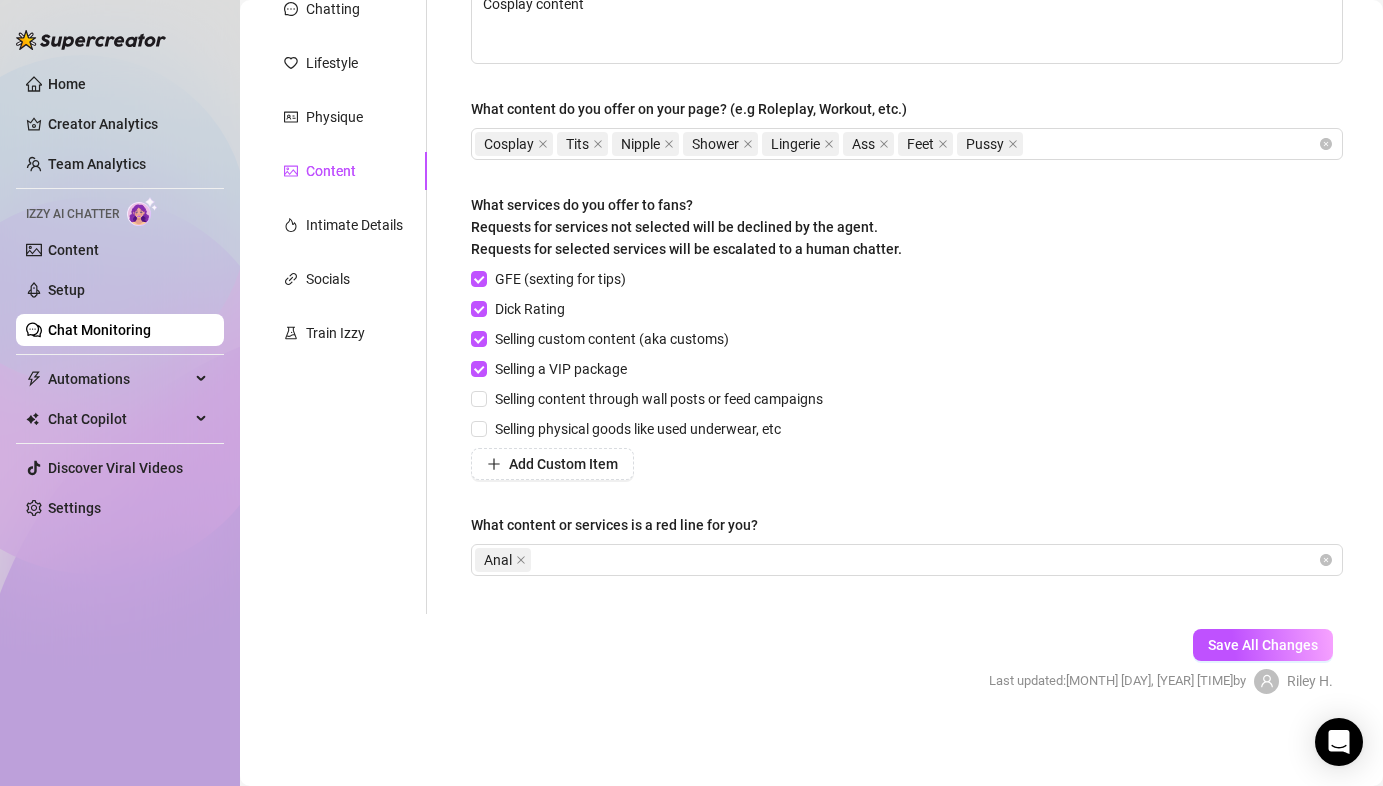 scroll, scrollTop: 243, scrollLeft: 0, axis: vertical 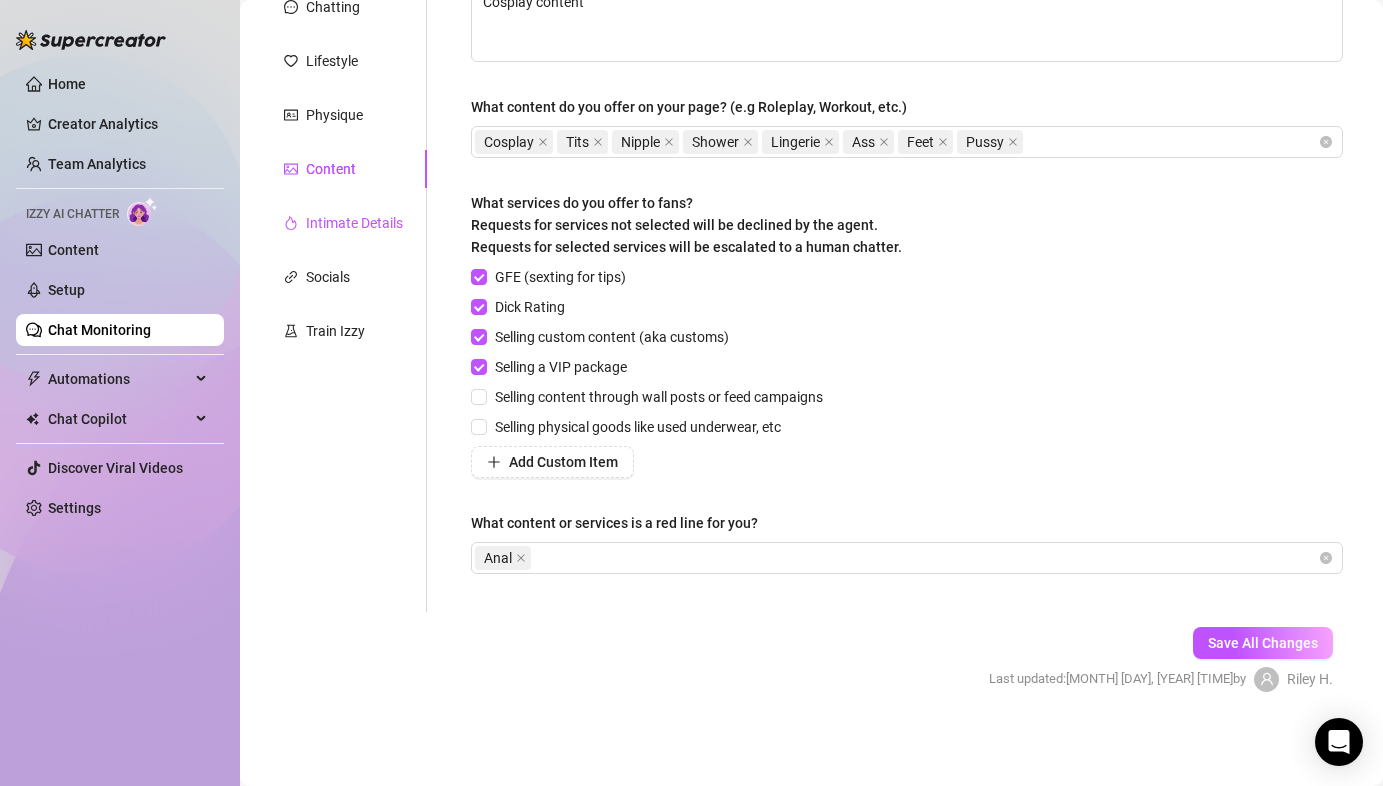 click on "Intimate Details" at bounding box center (354, 223) 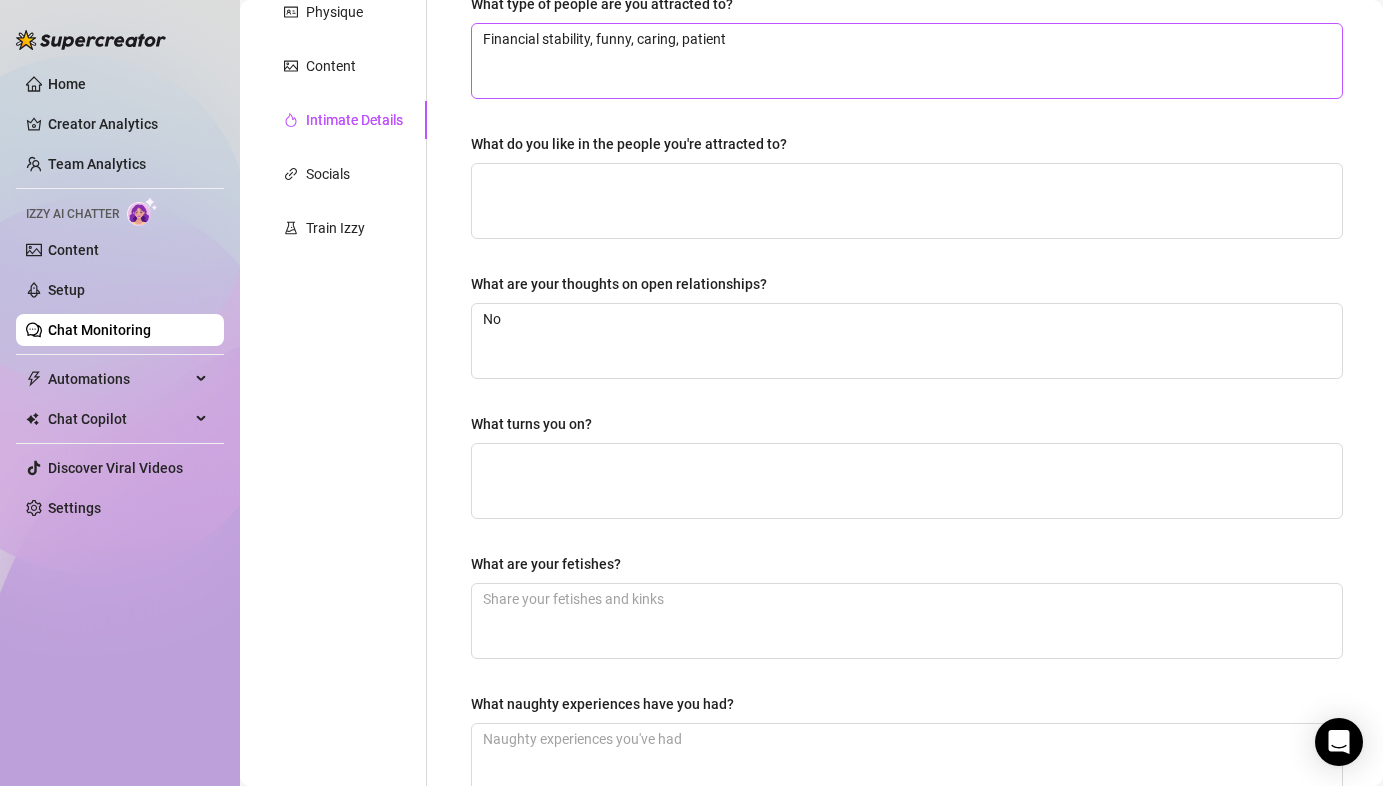 scroll, scrollTop: 108, scrollLeft: 0, axis: vertical 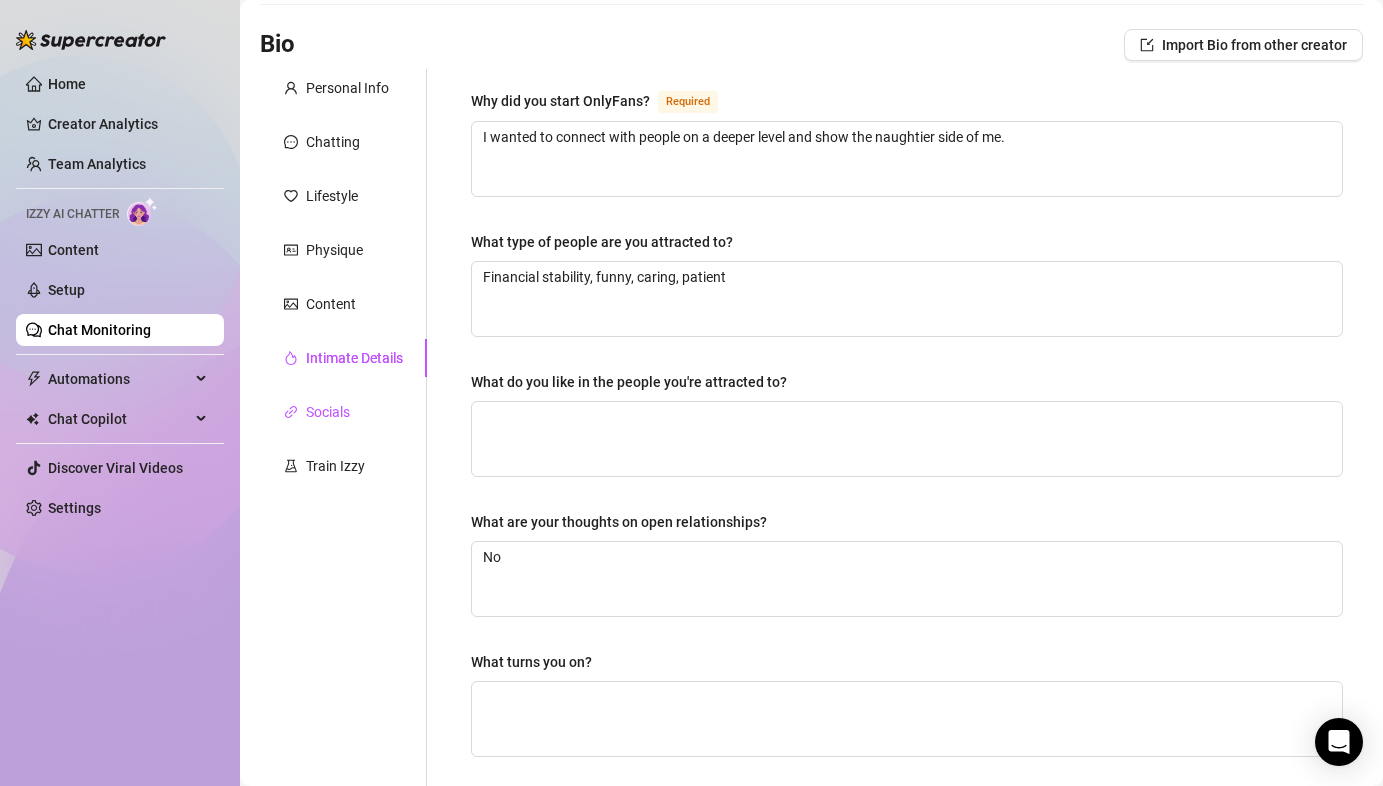 click on "Socials" at bounding box center (328, 412) 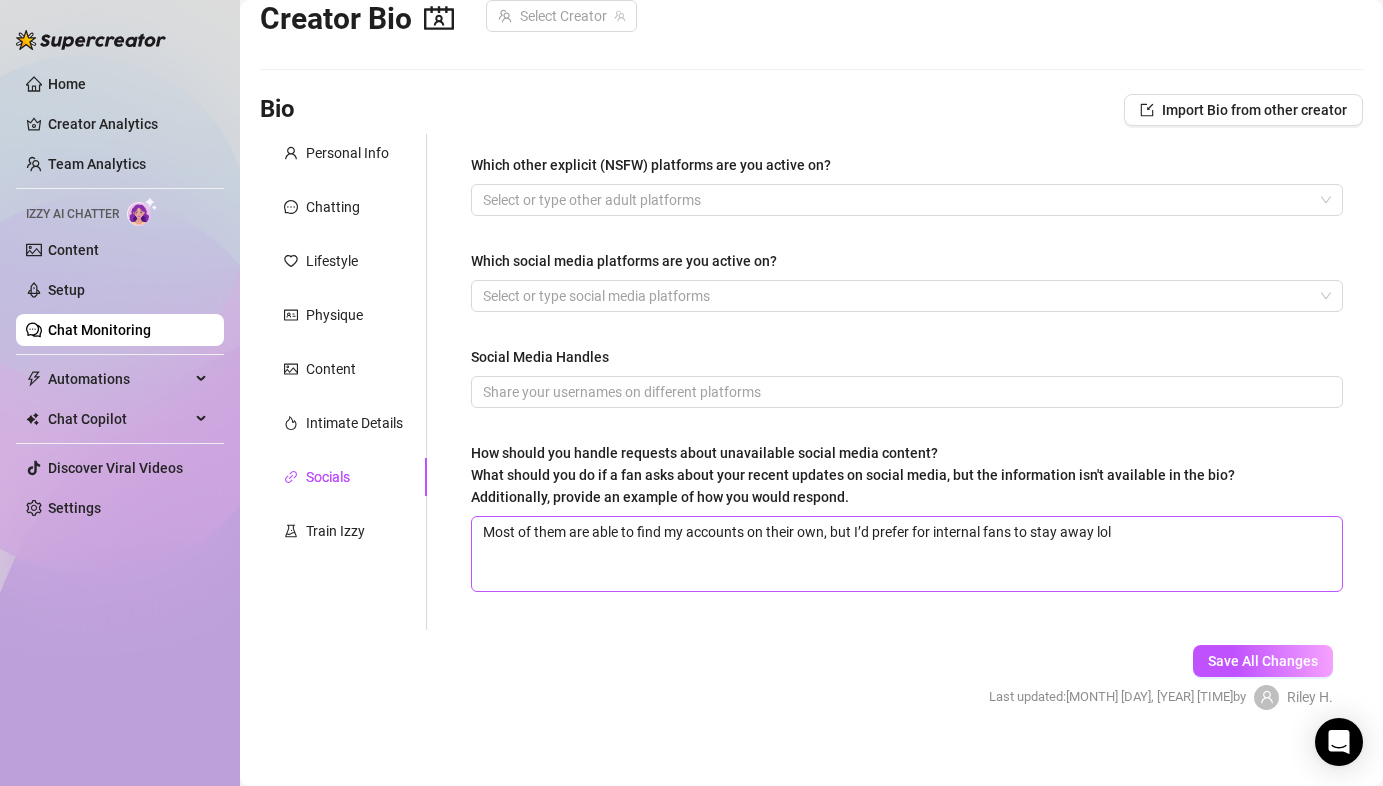 scroll, scrollTop: 62, scrollLeft: 0, axis: vertical 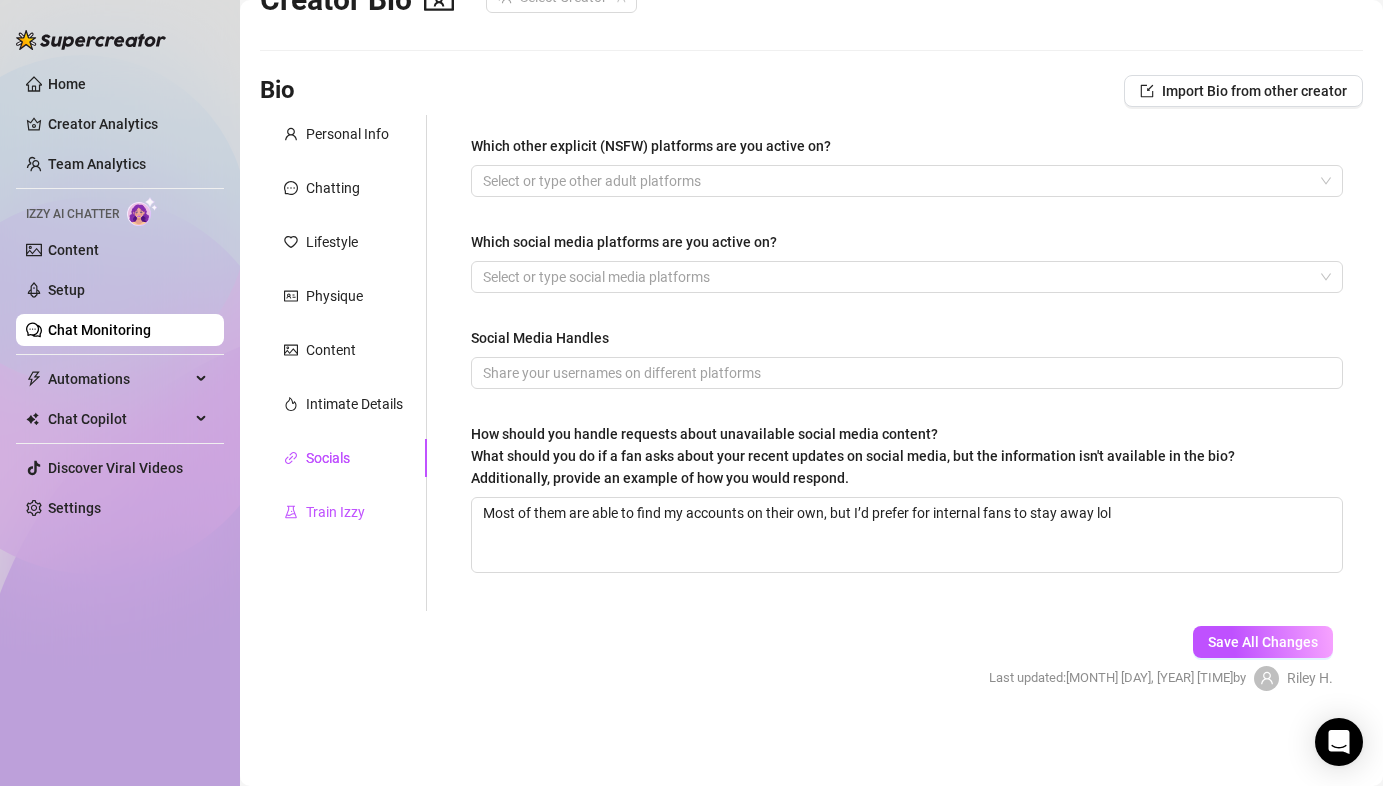 click on "Train Izzy" at bounding box center [335, 512] 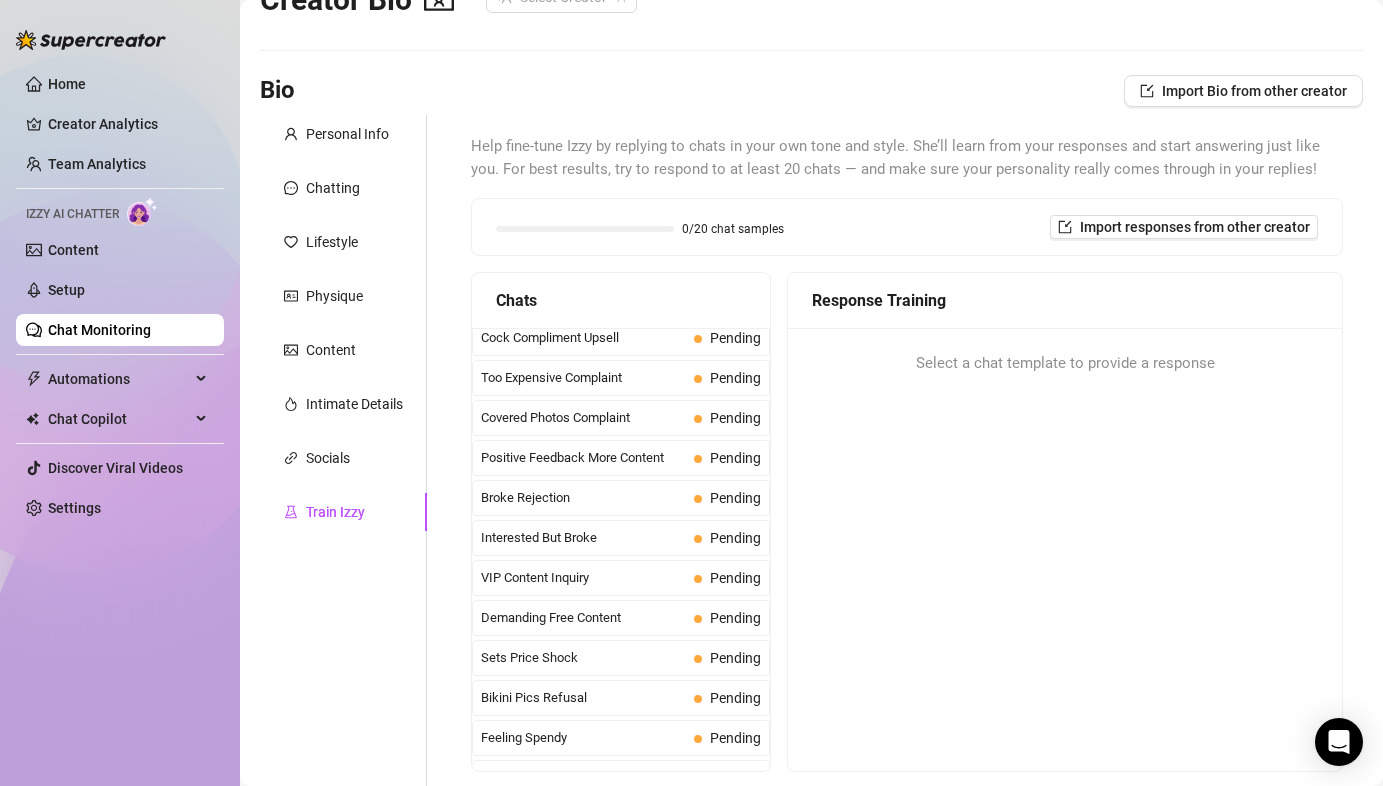 scroll, scrollTop: 0, scrollLeft: 0, axis: both 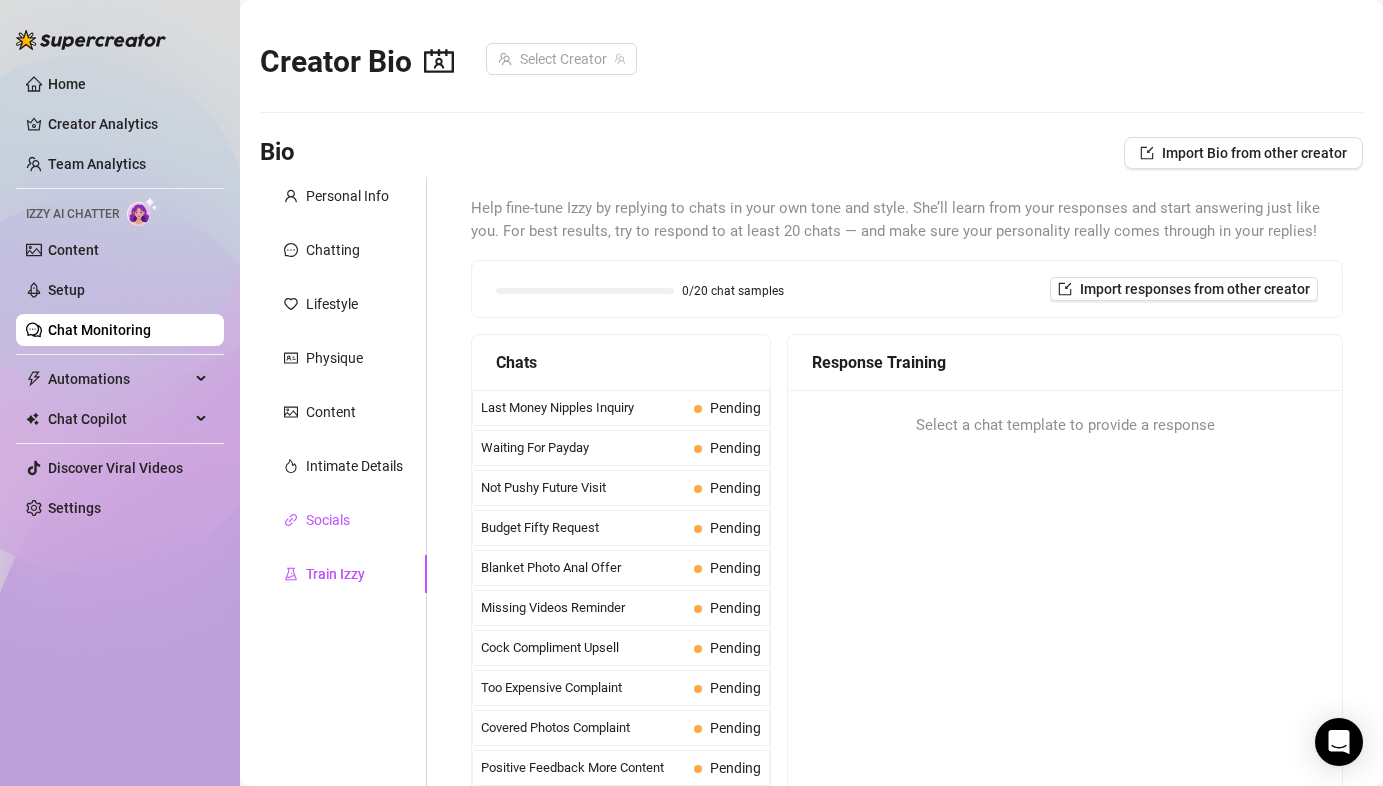 click on "Socials" at bounding box center (328, 520) 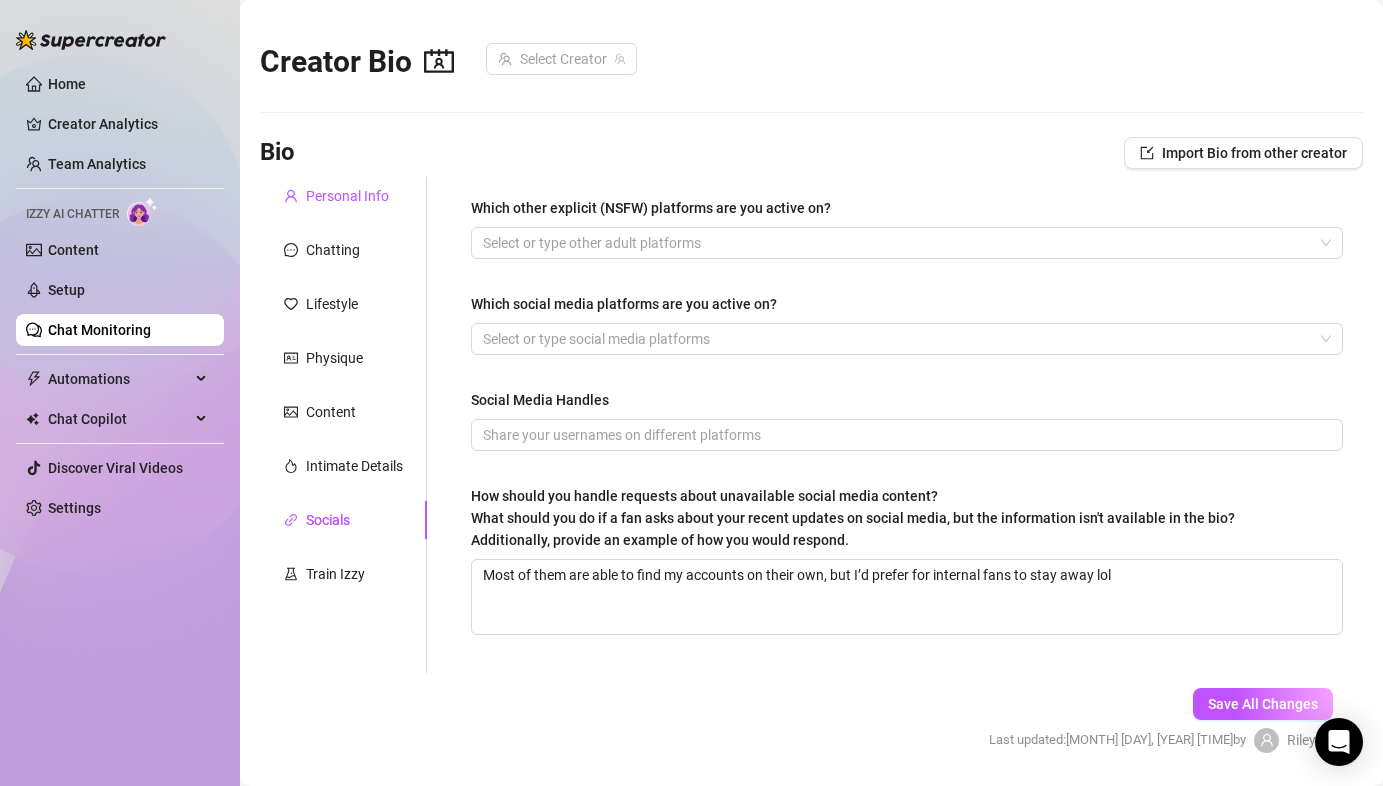 click on "Personal Info" at bounding box center [347, 196] 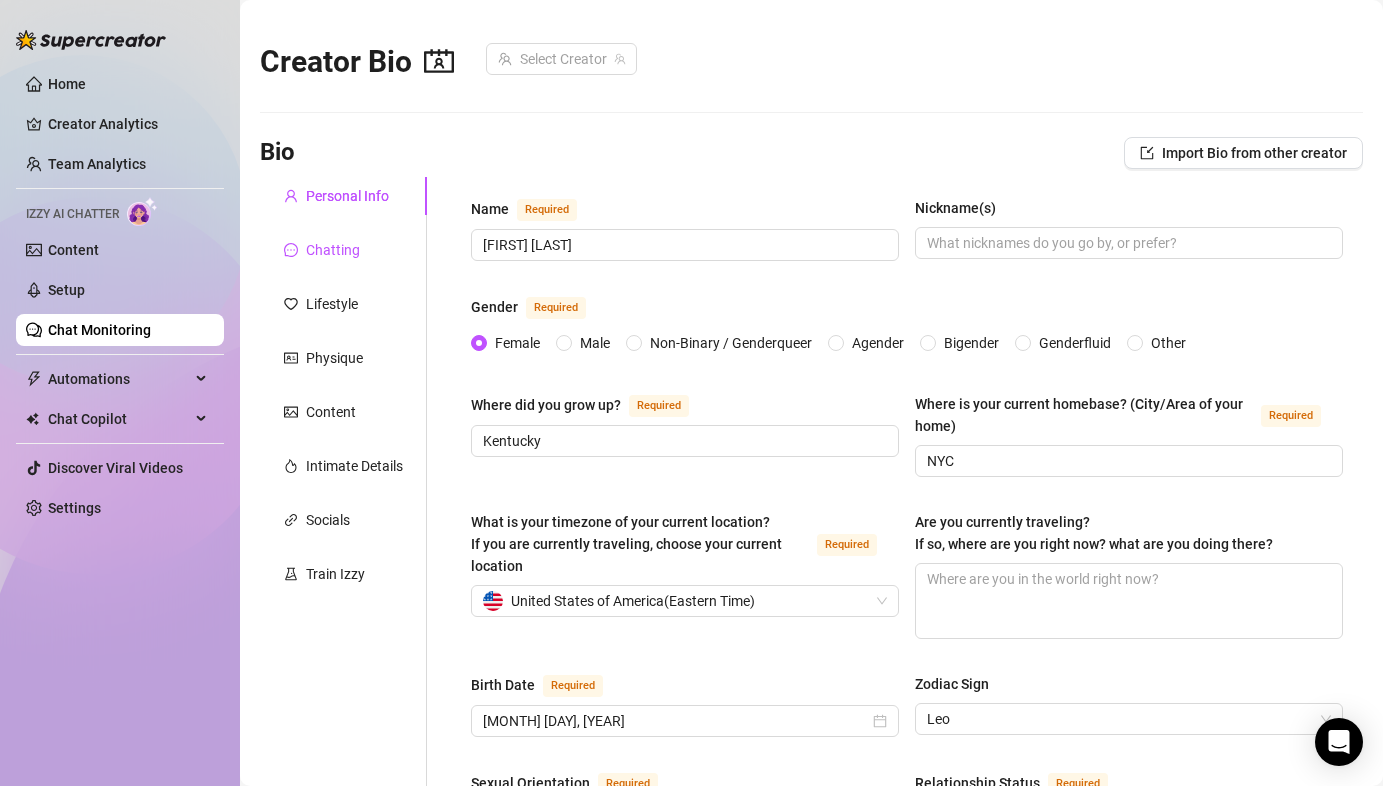 click on "Chatting" at bounding box center (333, 250) 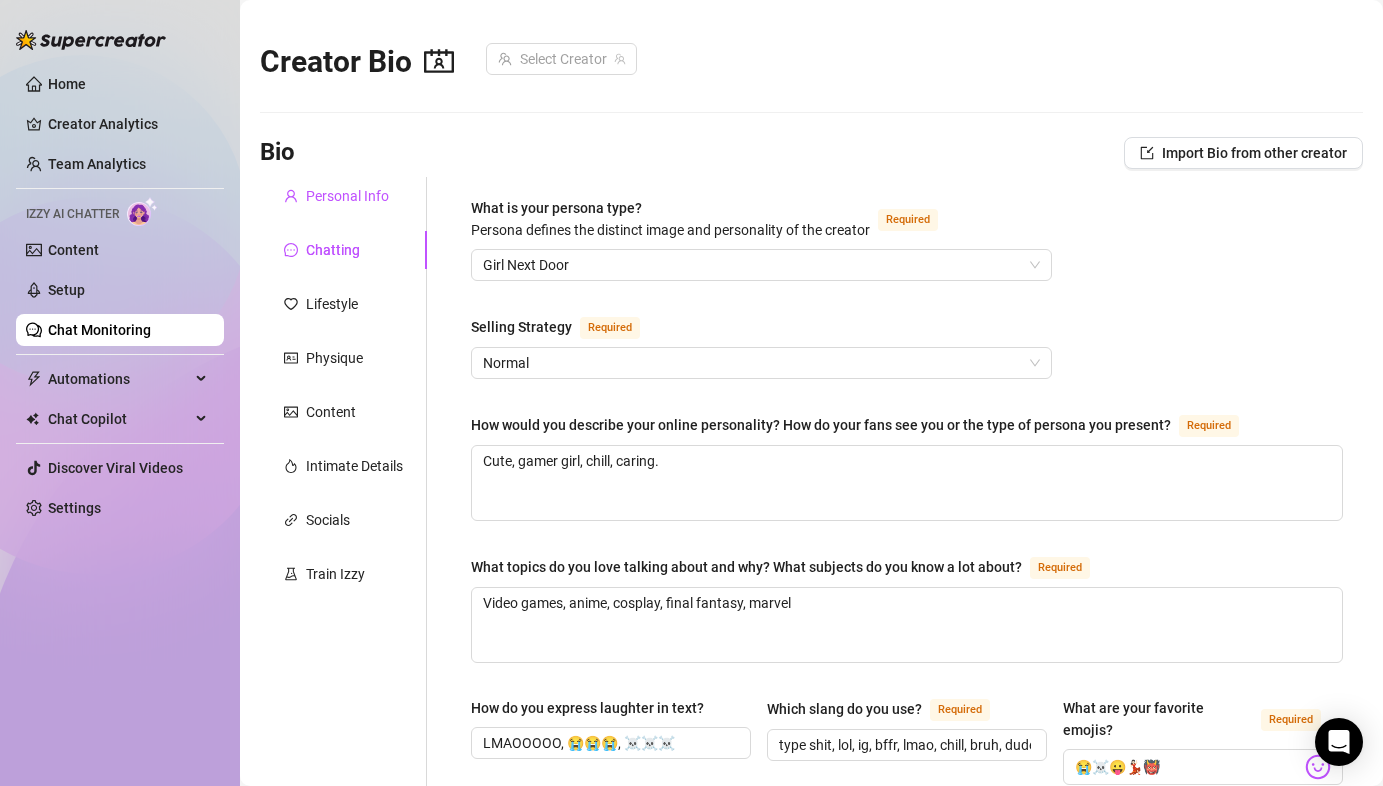 click on "Personal Info" at bounding box center (347, 196) 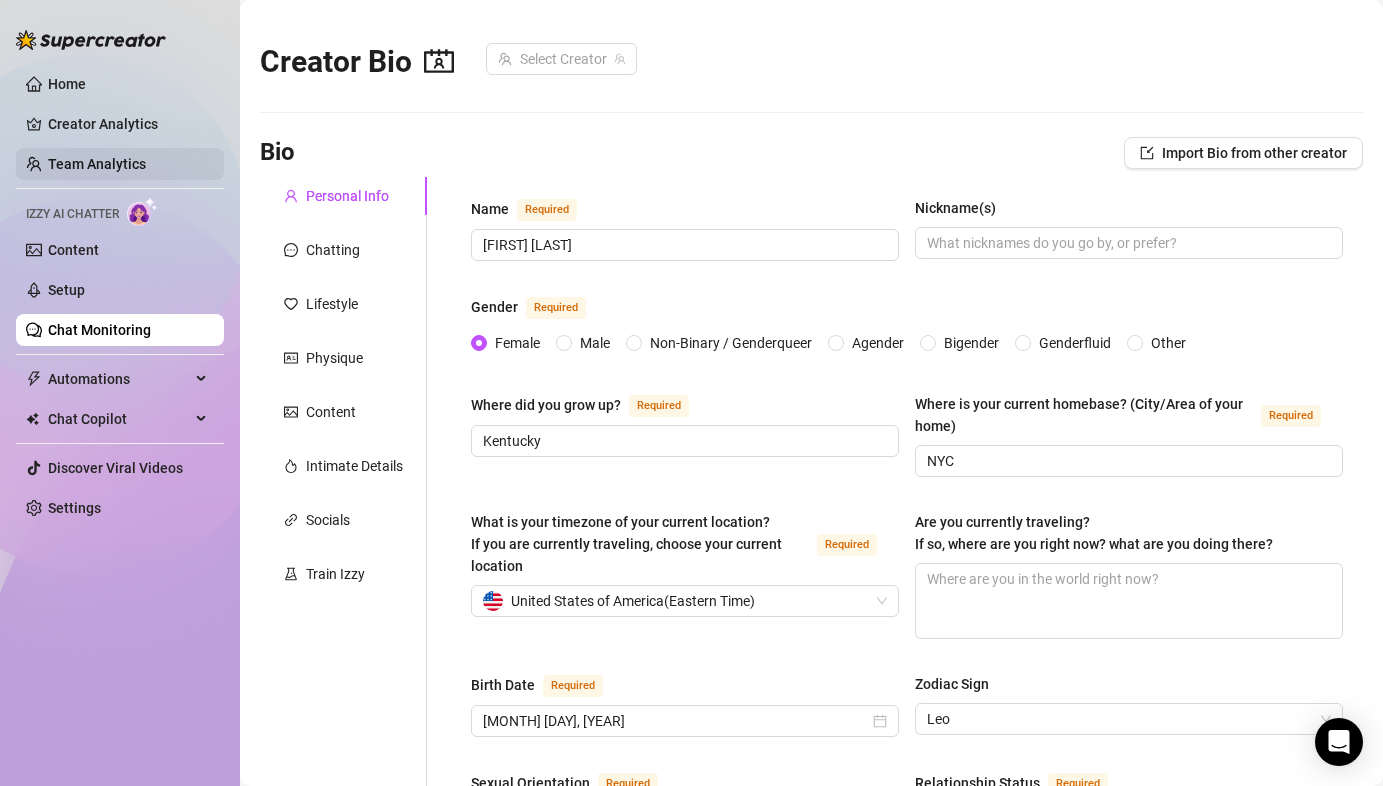 click on "Team Analytics" at bounding box center (97, 164) 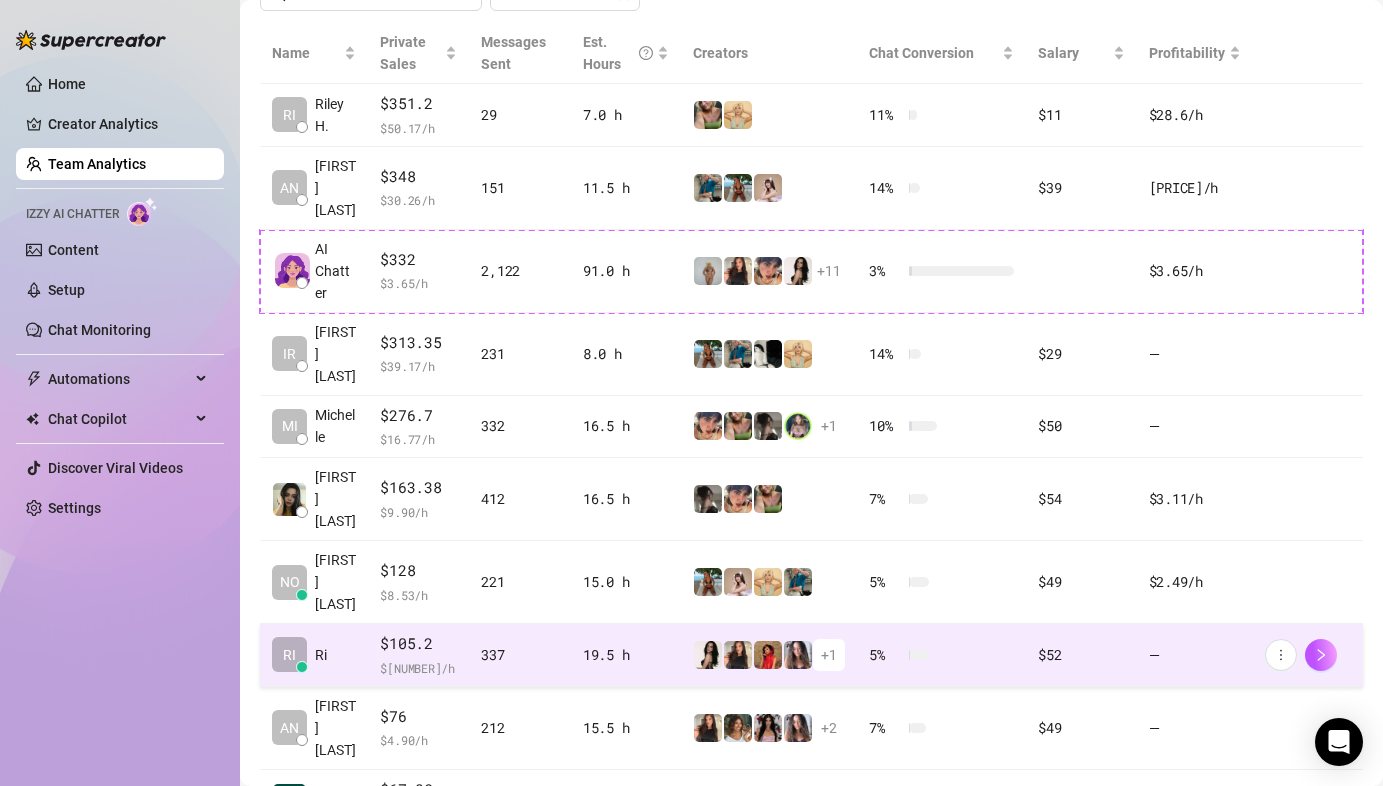 scroll, scrollTop: 514, scrollLeft: 0, axis: vertical 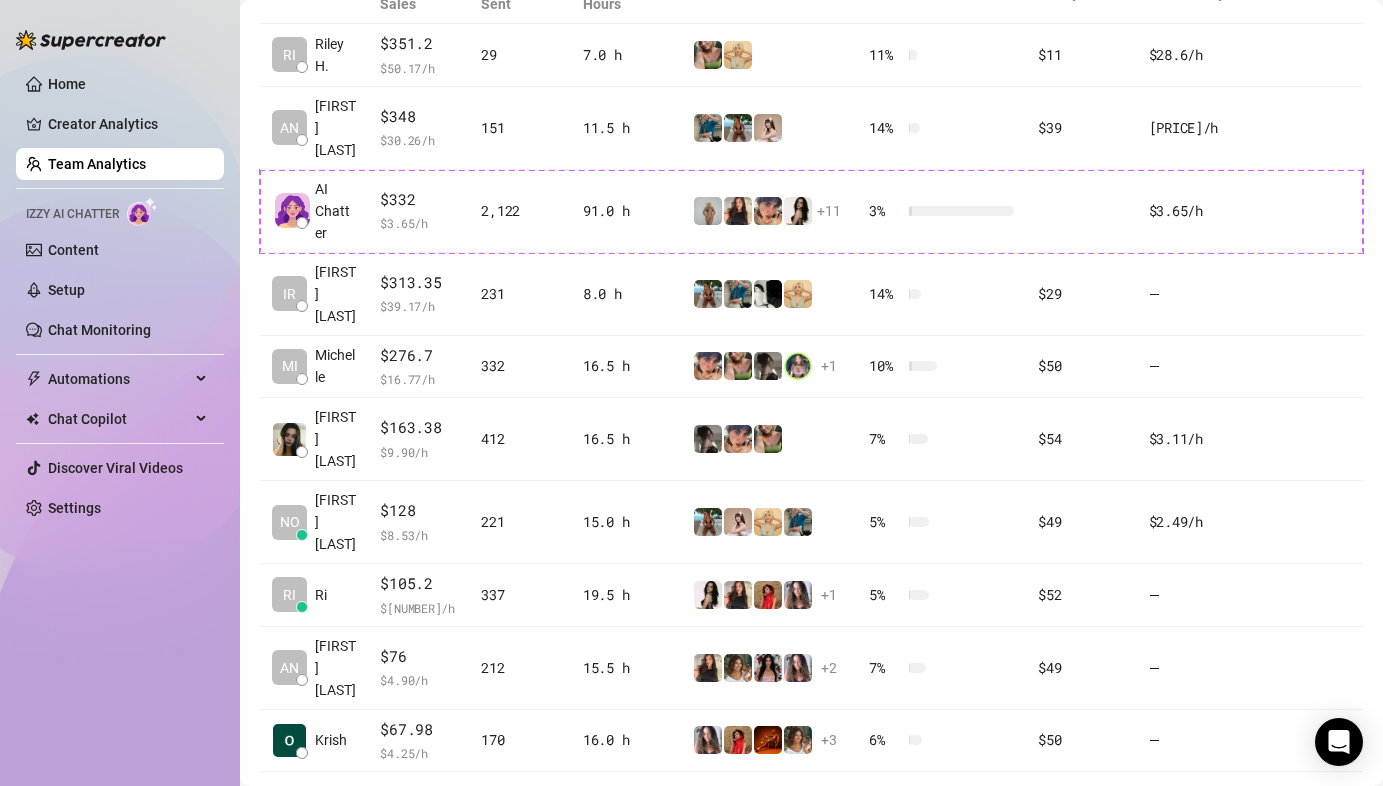 click on "2" at bounding box center (1303, 800) 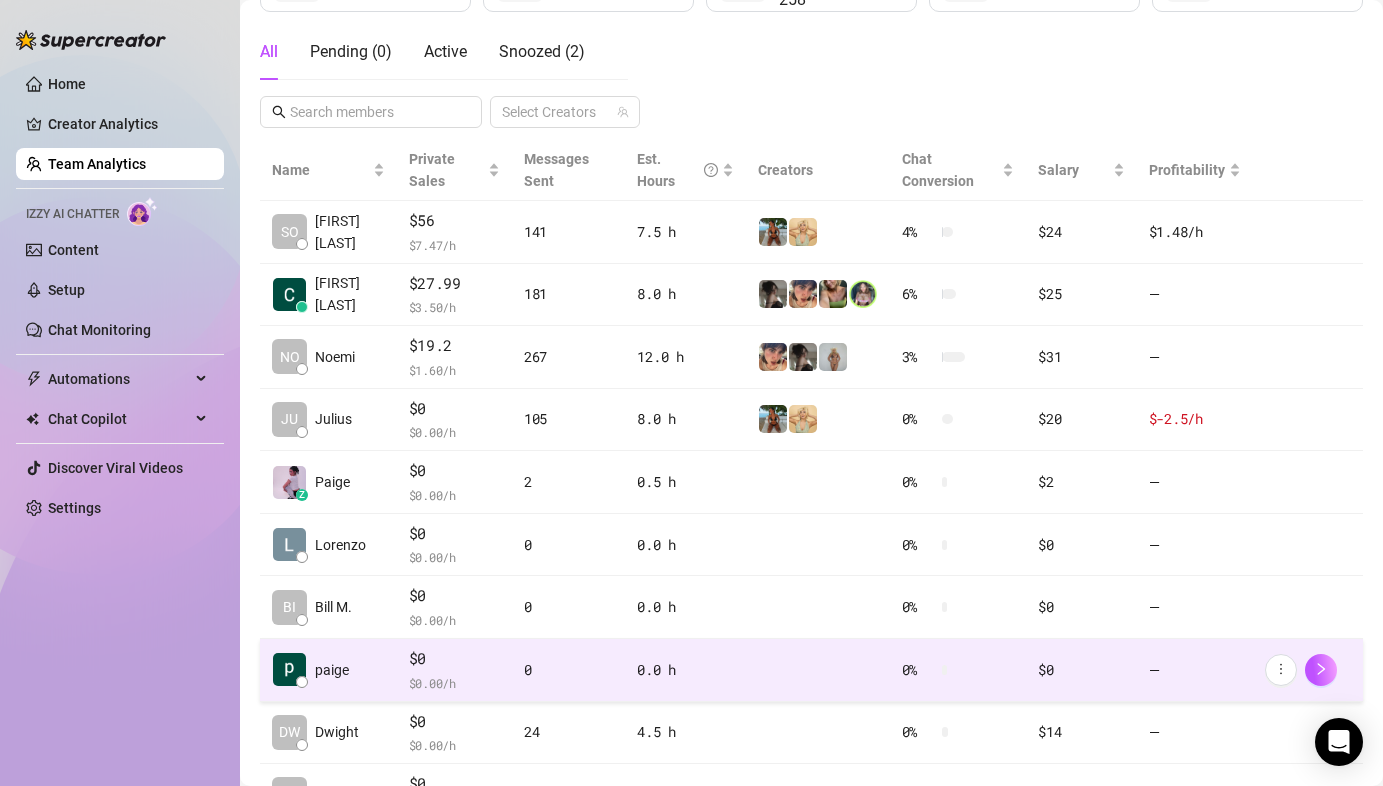scroll, scrollTop: 334, scrollLeft: 0, axis: vertical 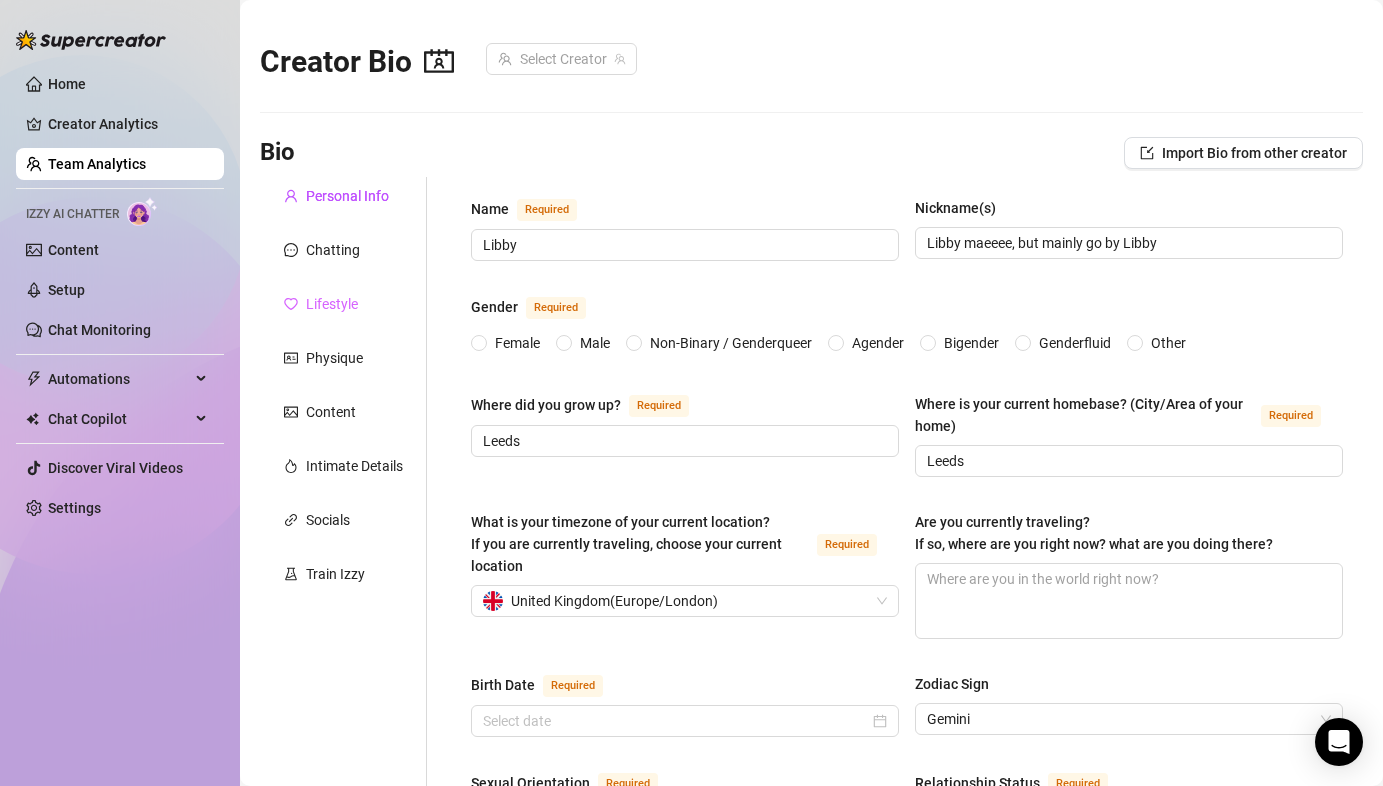 type 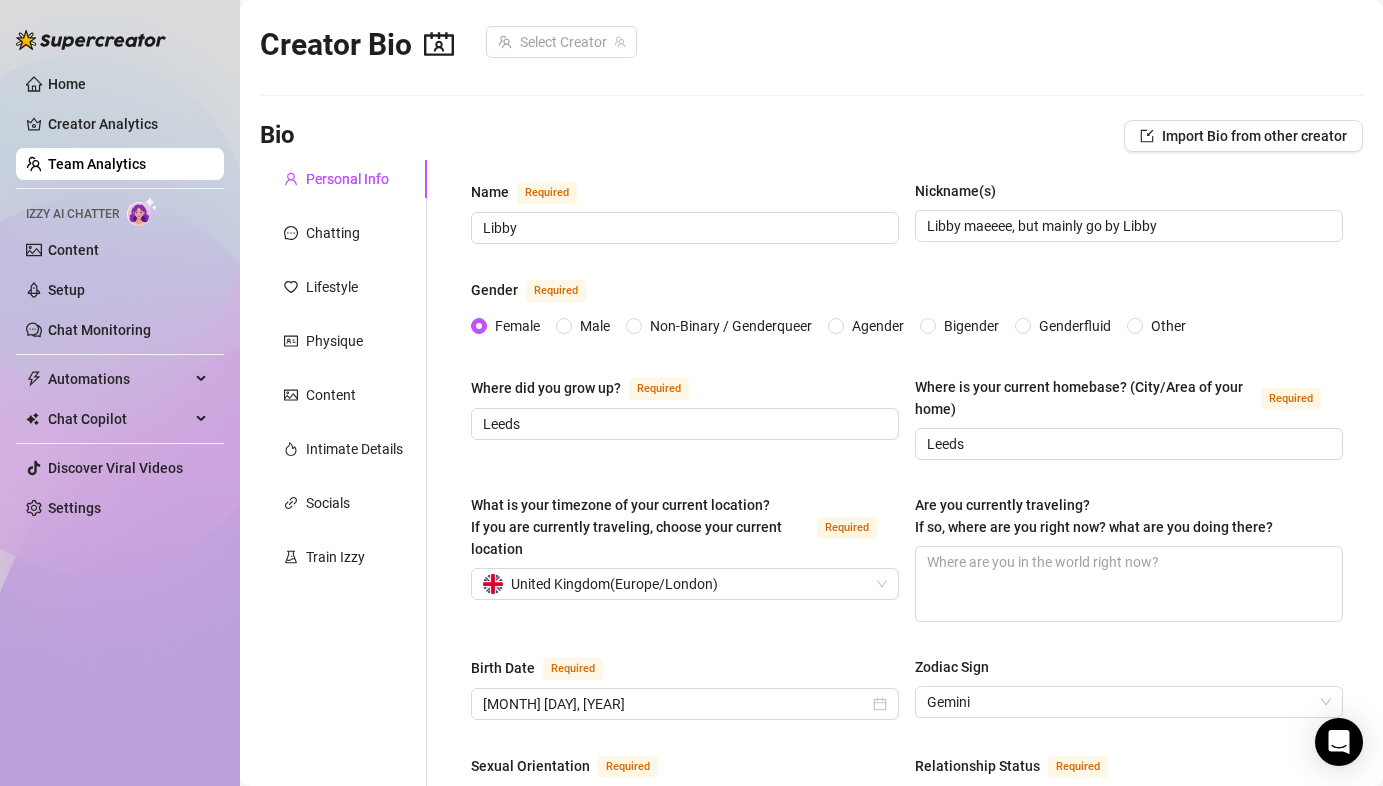 scroll, scrollTop: 16, scrollLeft: 0, axis: vertical 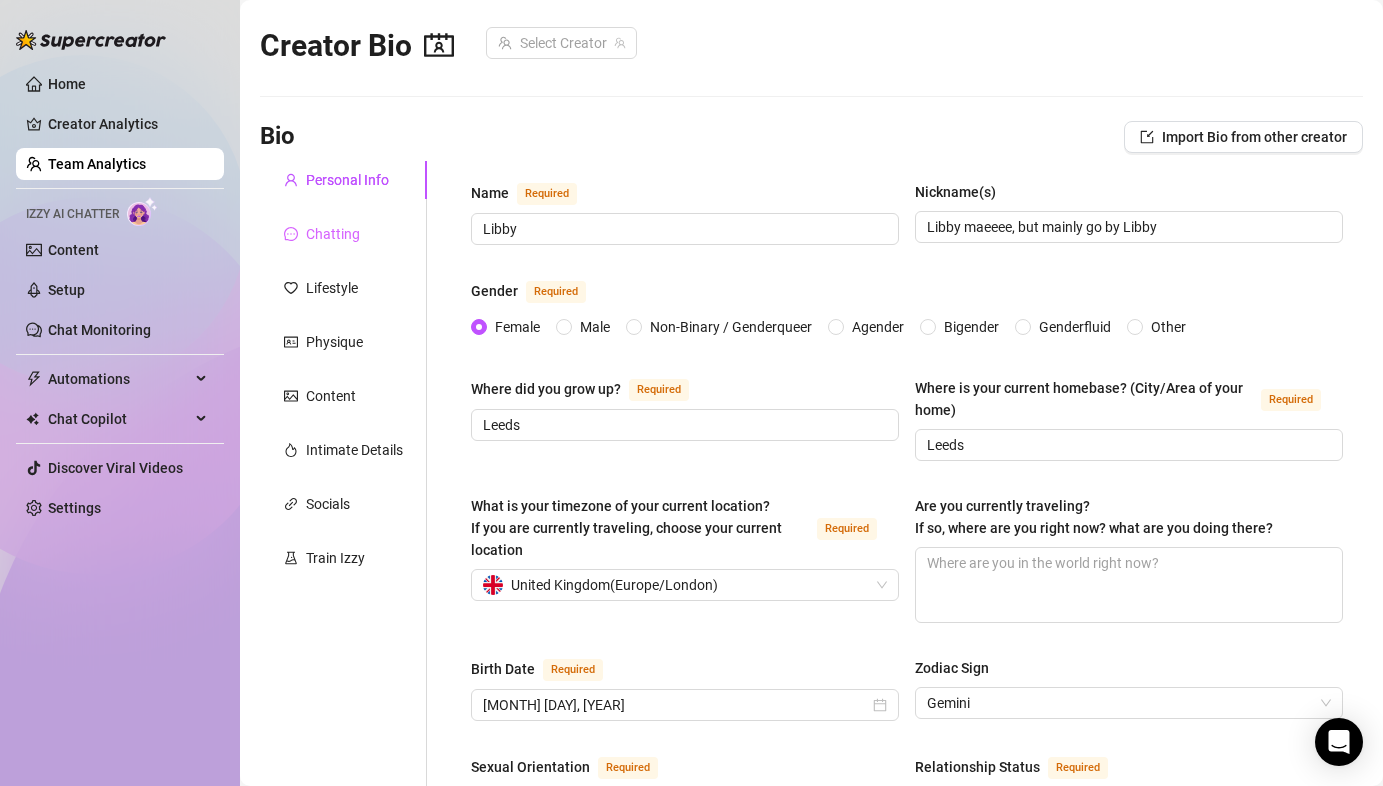 click on "Chatting" at bounding box center (343, 234) 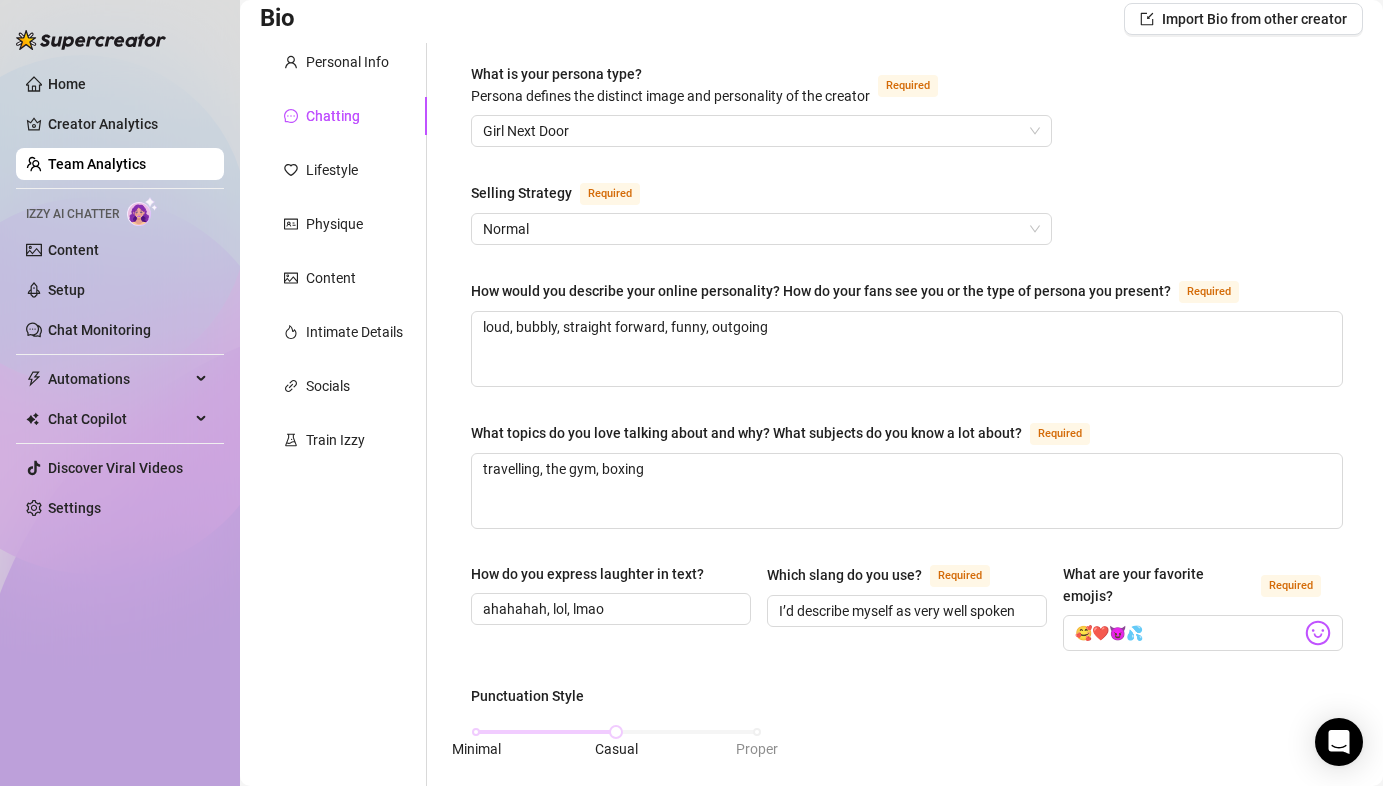 scroll, scrollTop: 138, scrollLeft: 0, axis: vertical 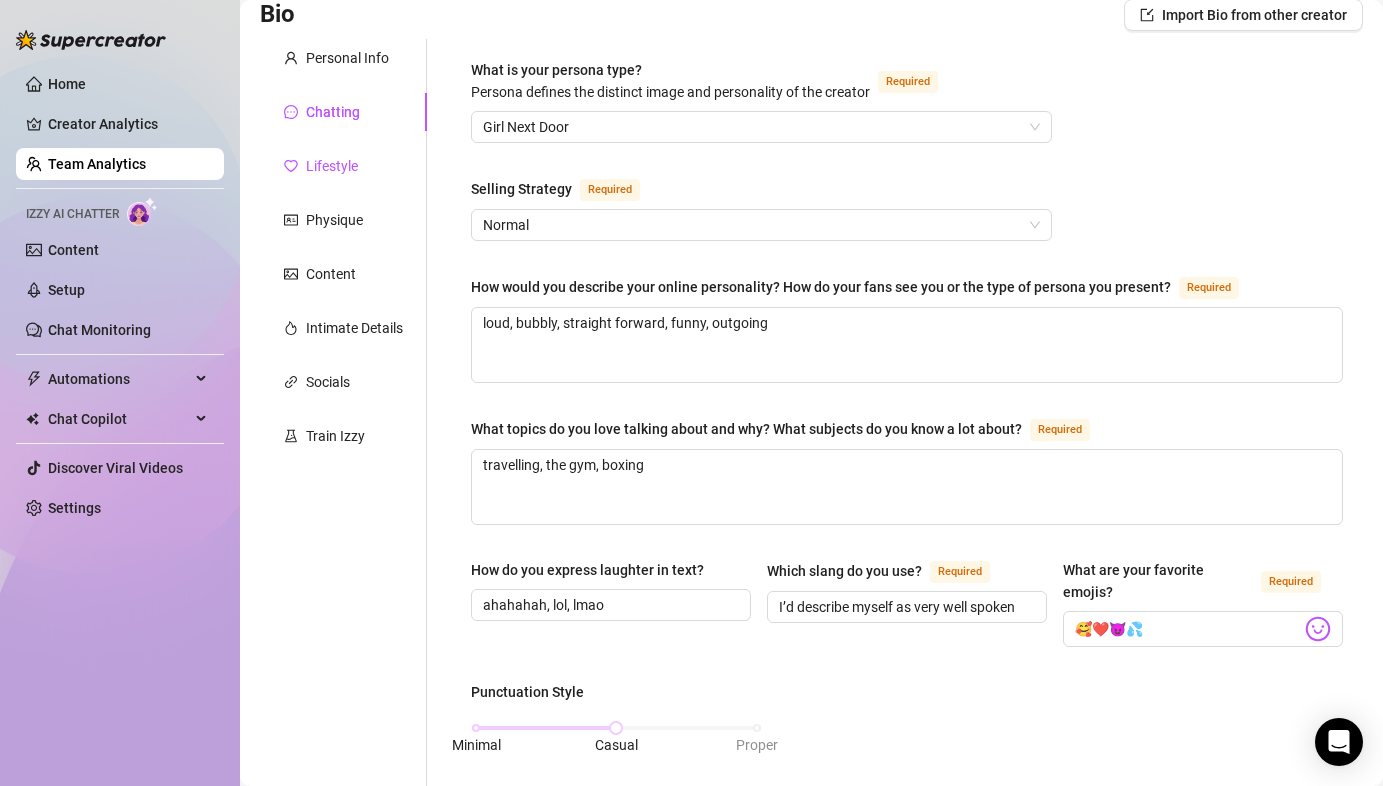 click on "Lifestyle" at bounding box center [332, 166] 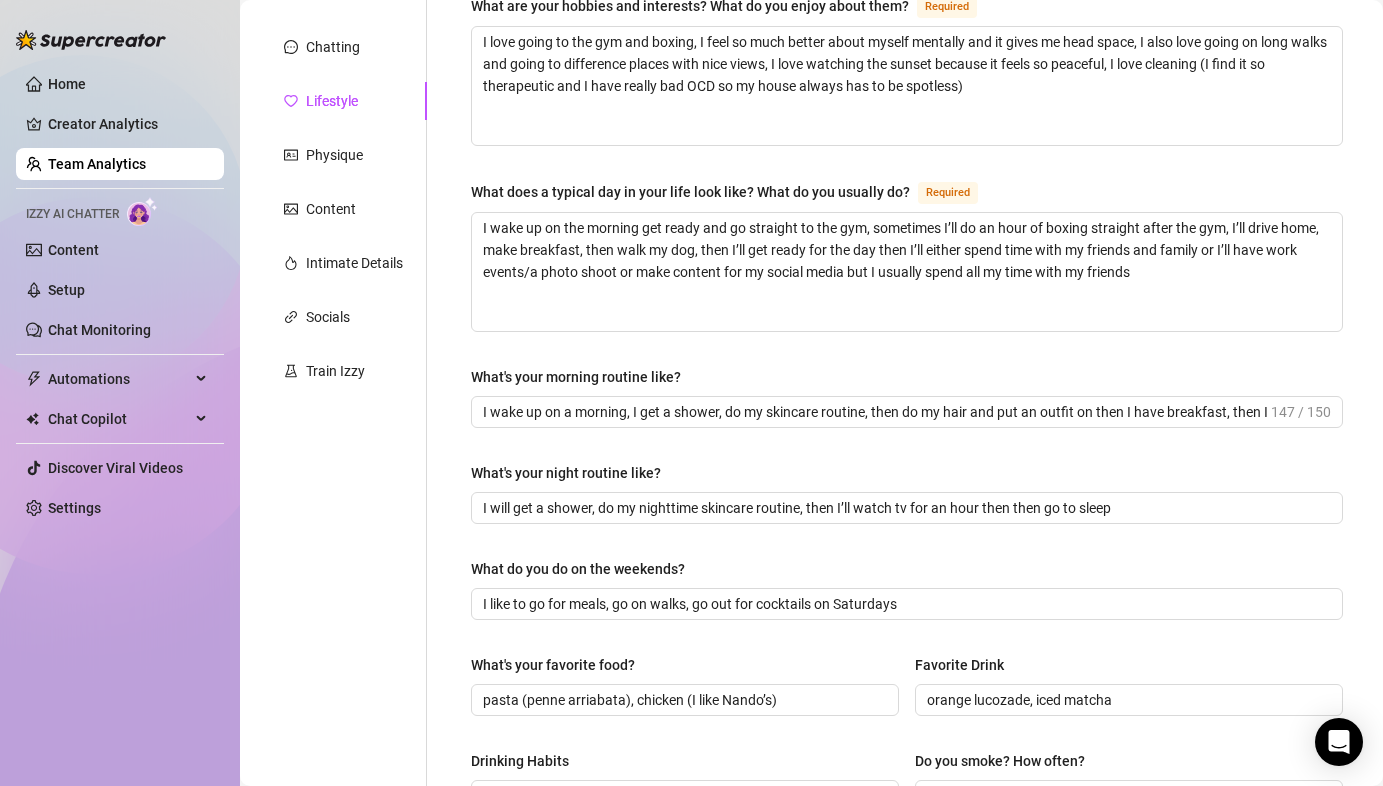 scroll, scrollTop: 0, scrollLeft: 0, axis: both 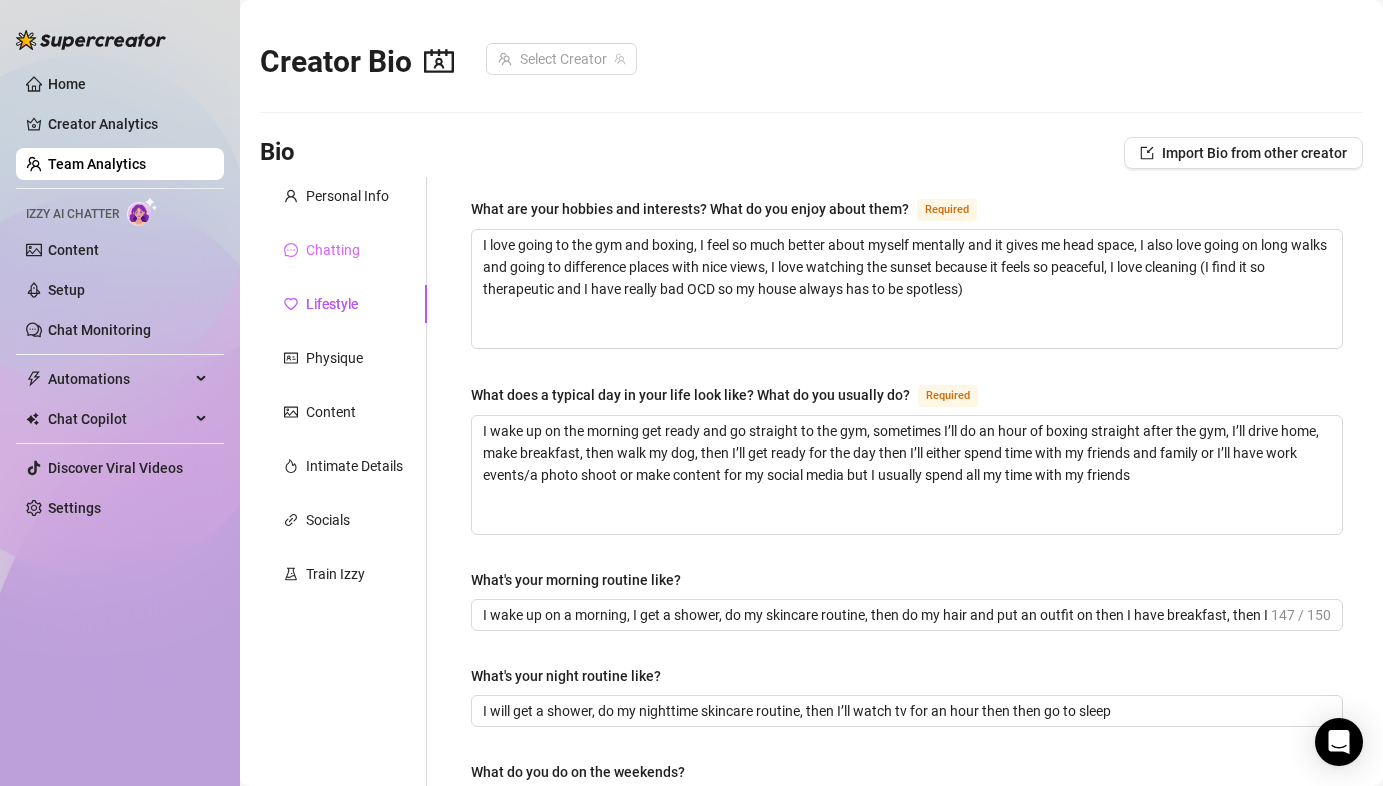 click on "Chatting" at bounding box center [343, 250] 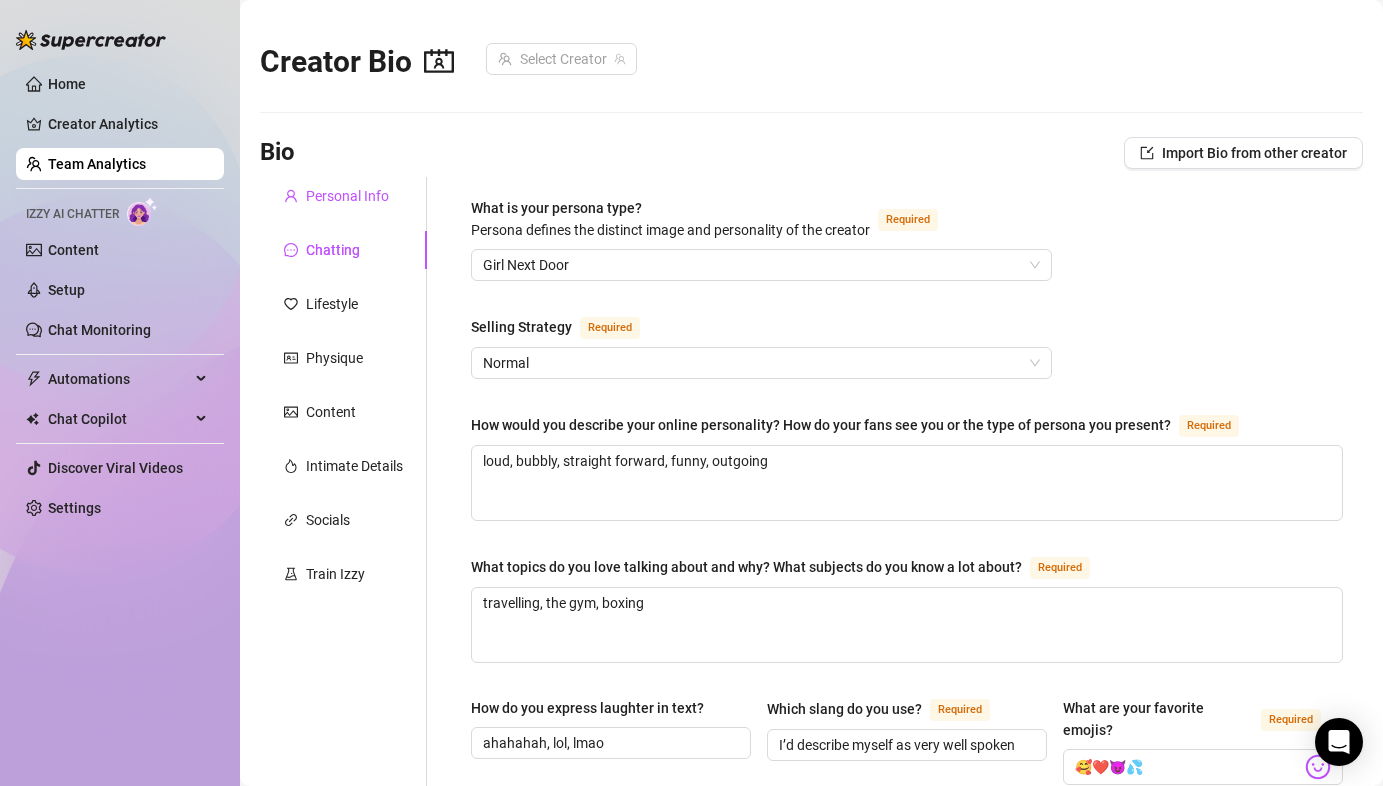 click on "Personal Info" at bounding box center (336, 196) 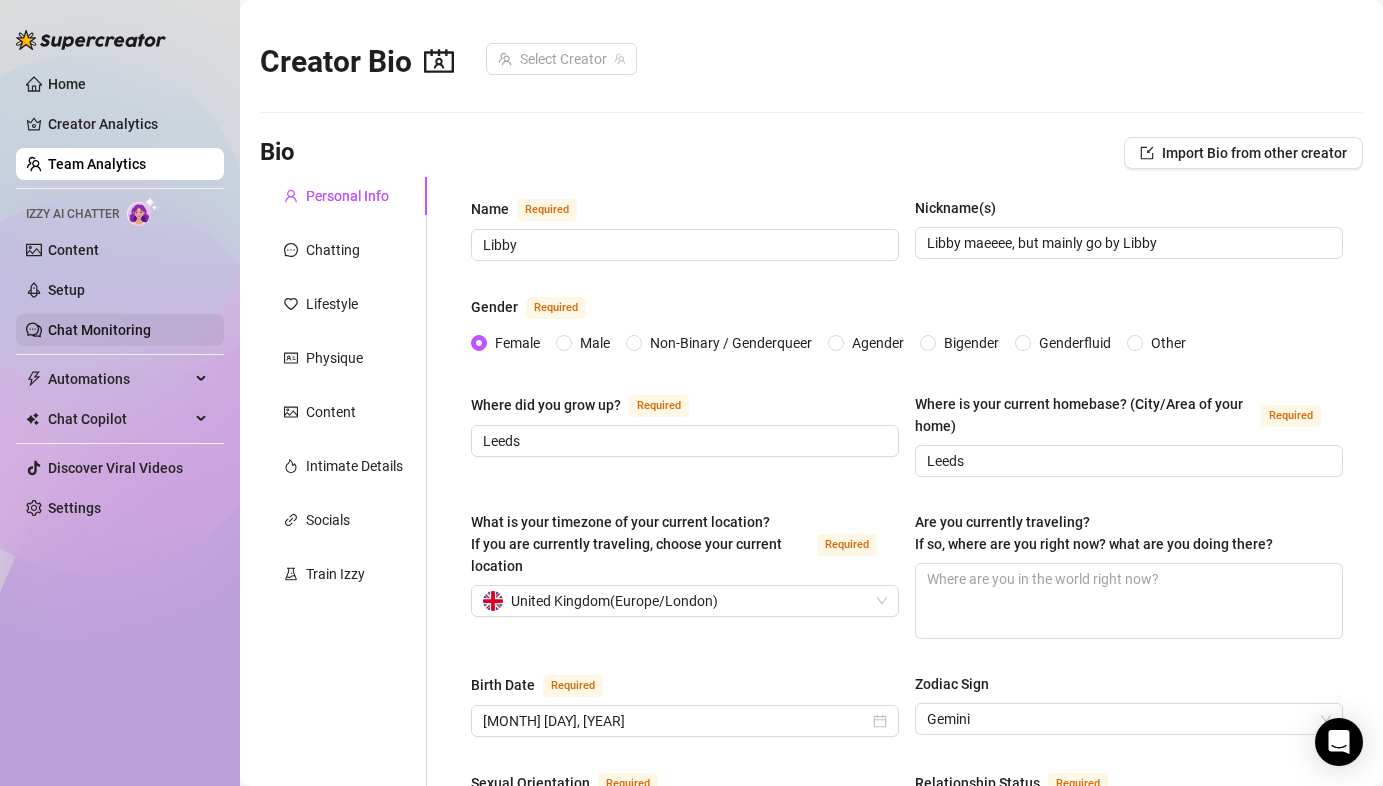 click on "Chat Monitoring" at bounding box center (99, 330) 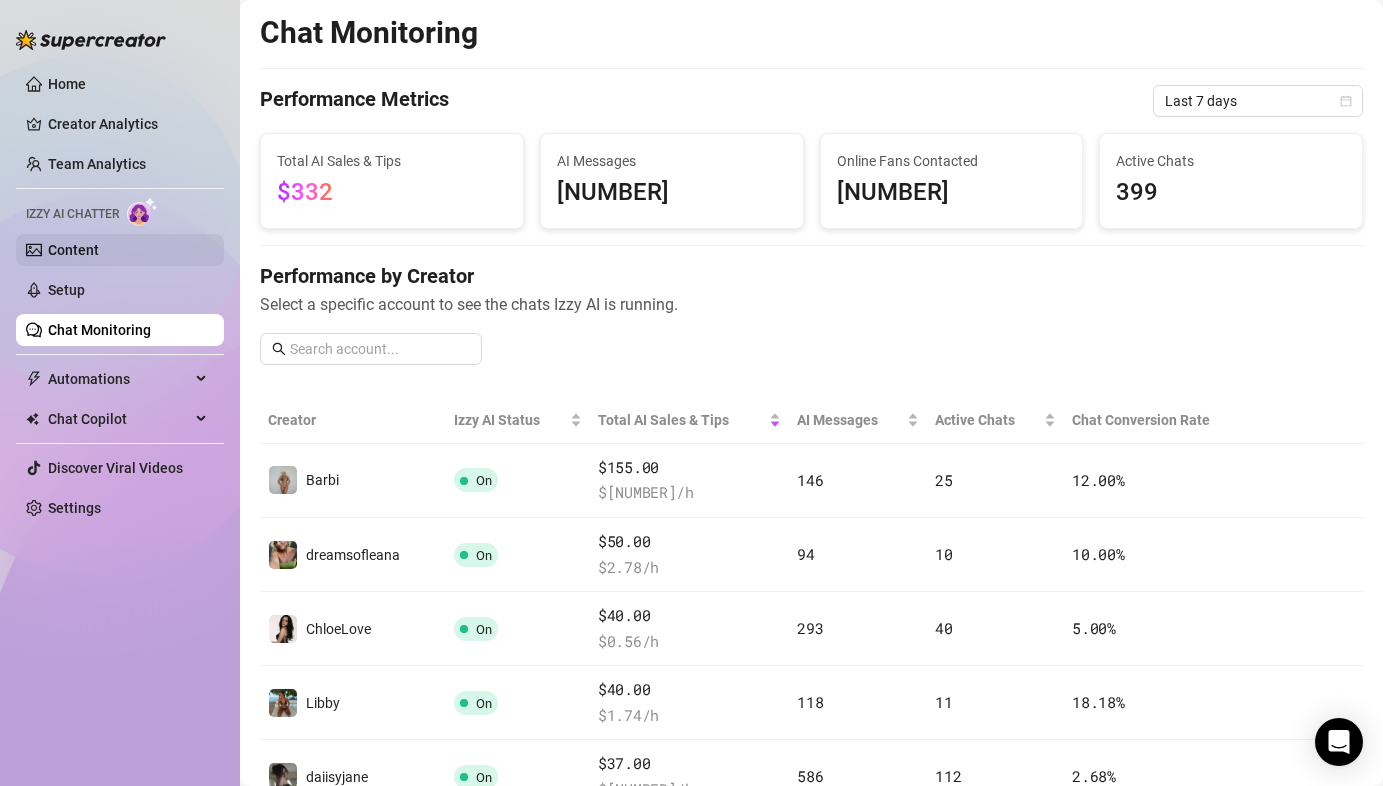 click on "Content" at bounding box center [73, 250] 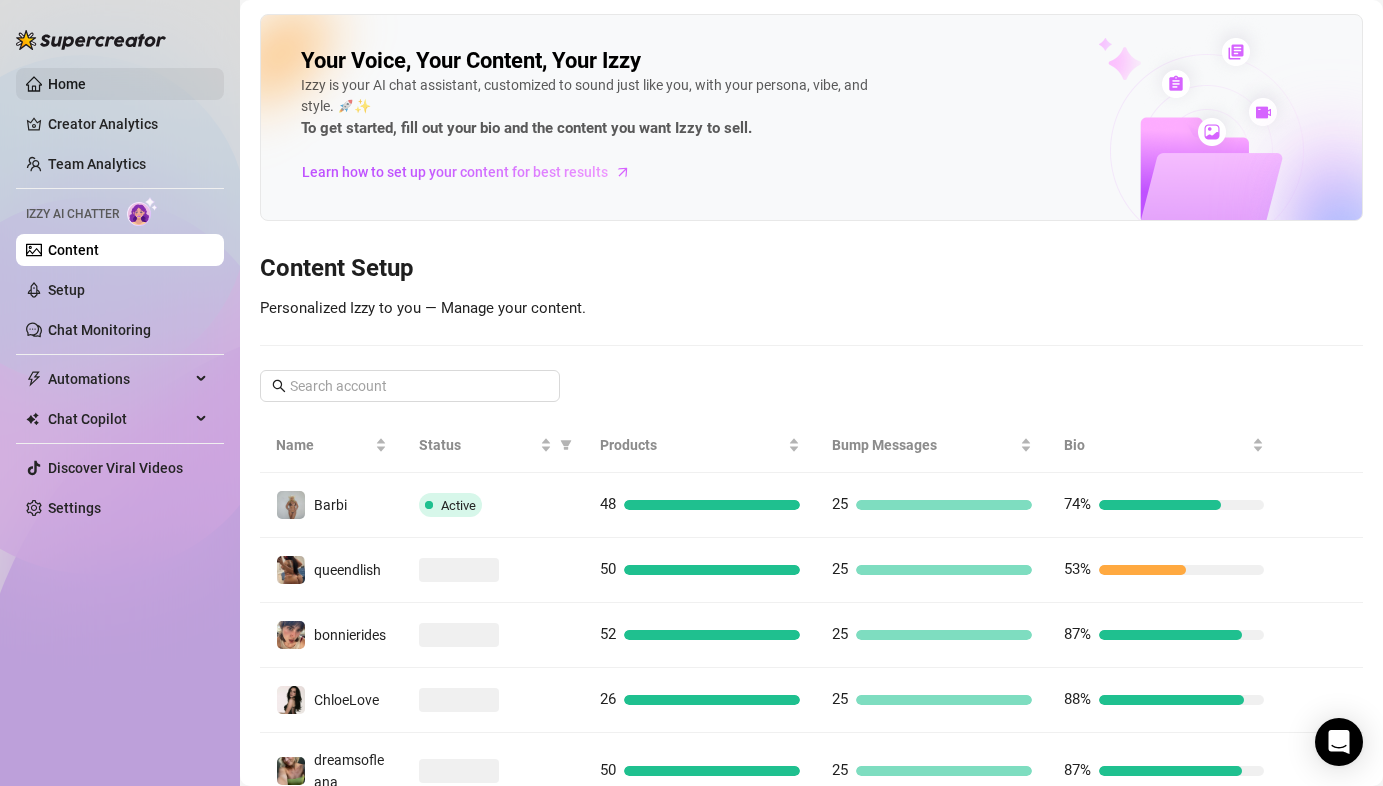 click on "Home" at bounding box center [67, 84] 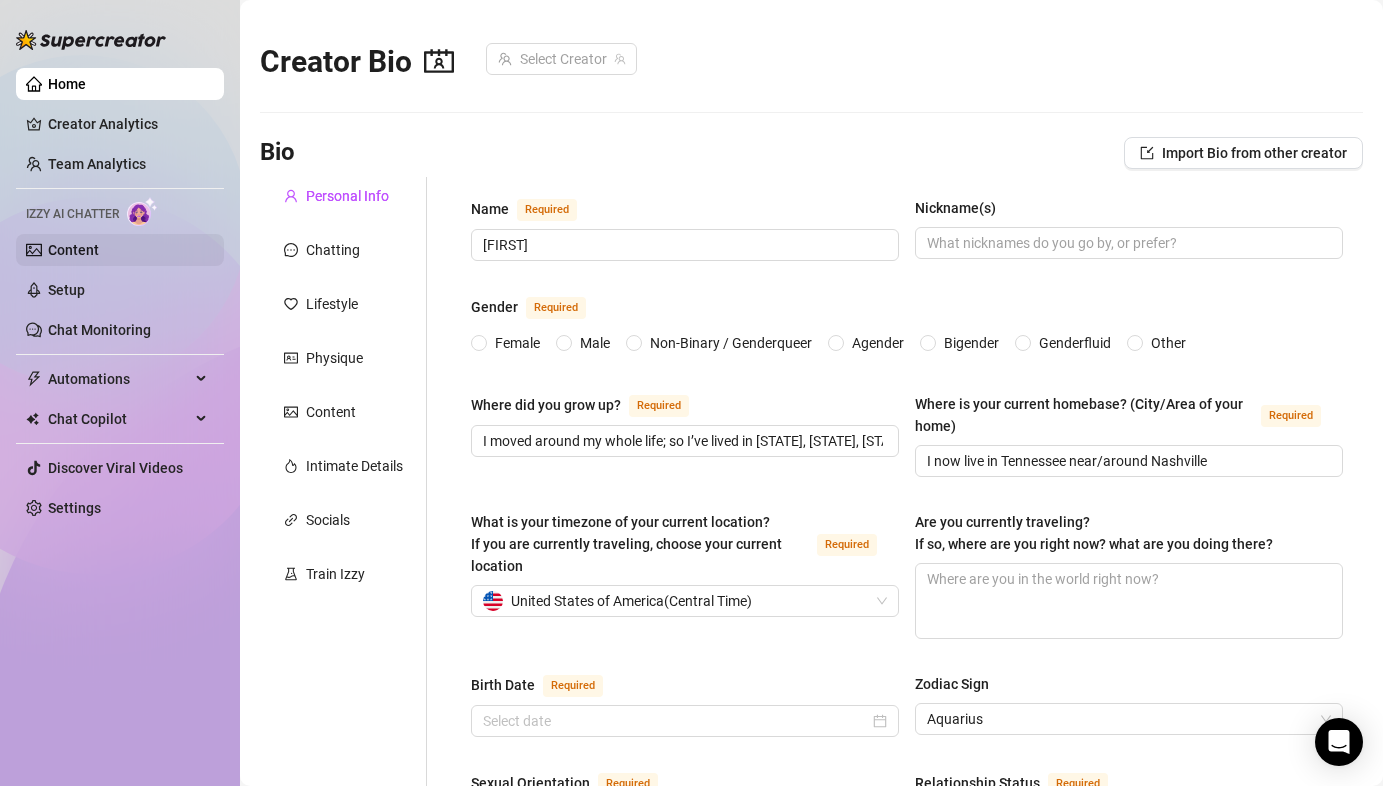 type 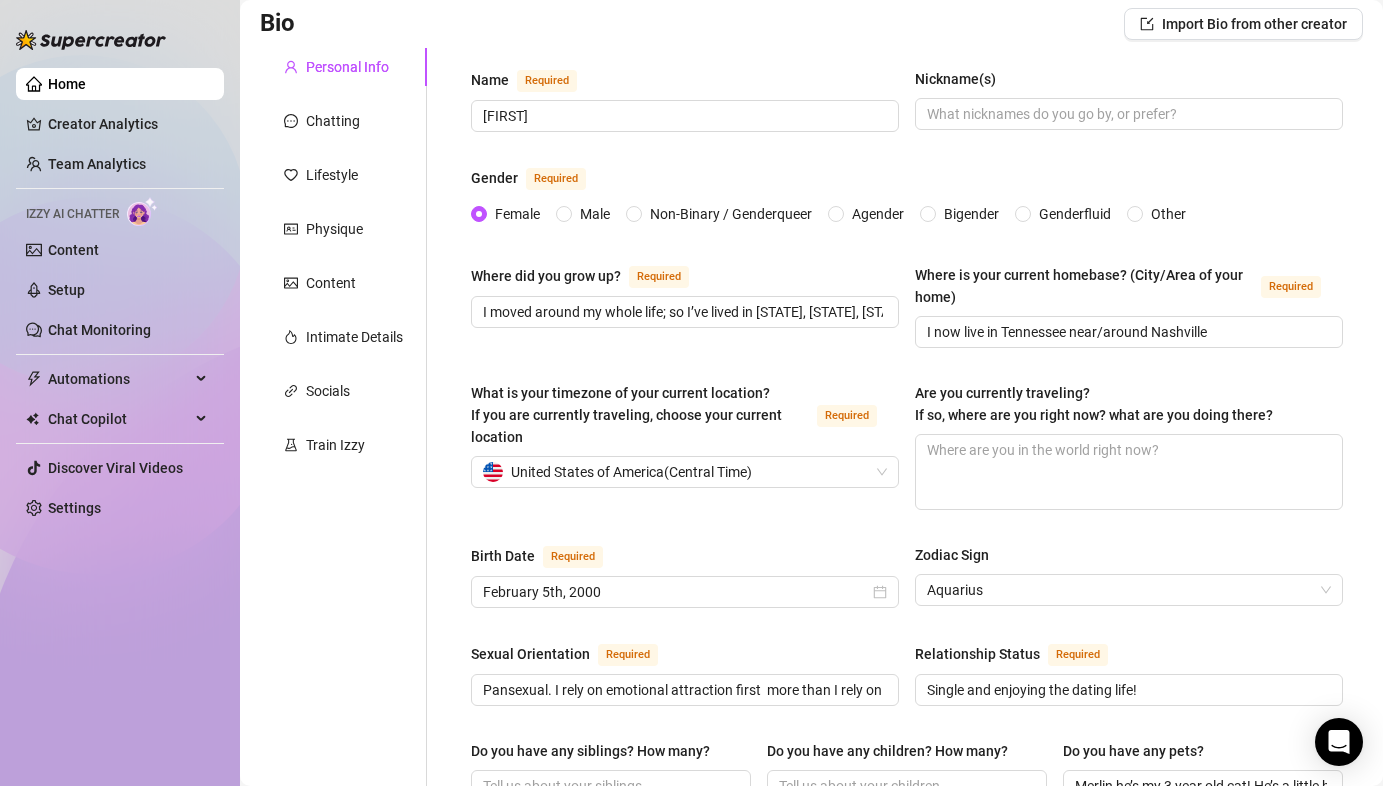 scroll, scrollTop: 147, scrollLeft: 0, axis: vertical 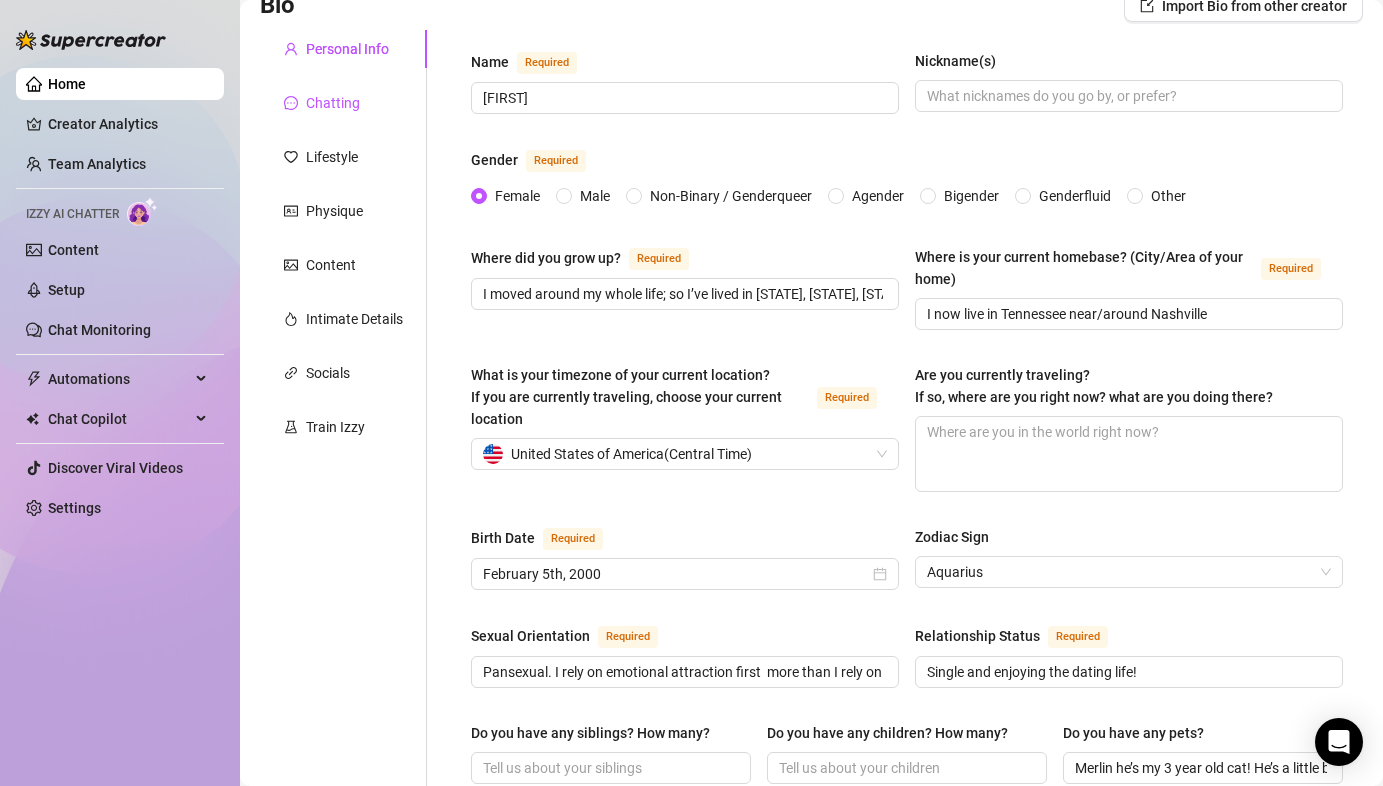 click on "Chatting" at bounding box center (333, 103) 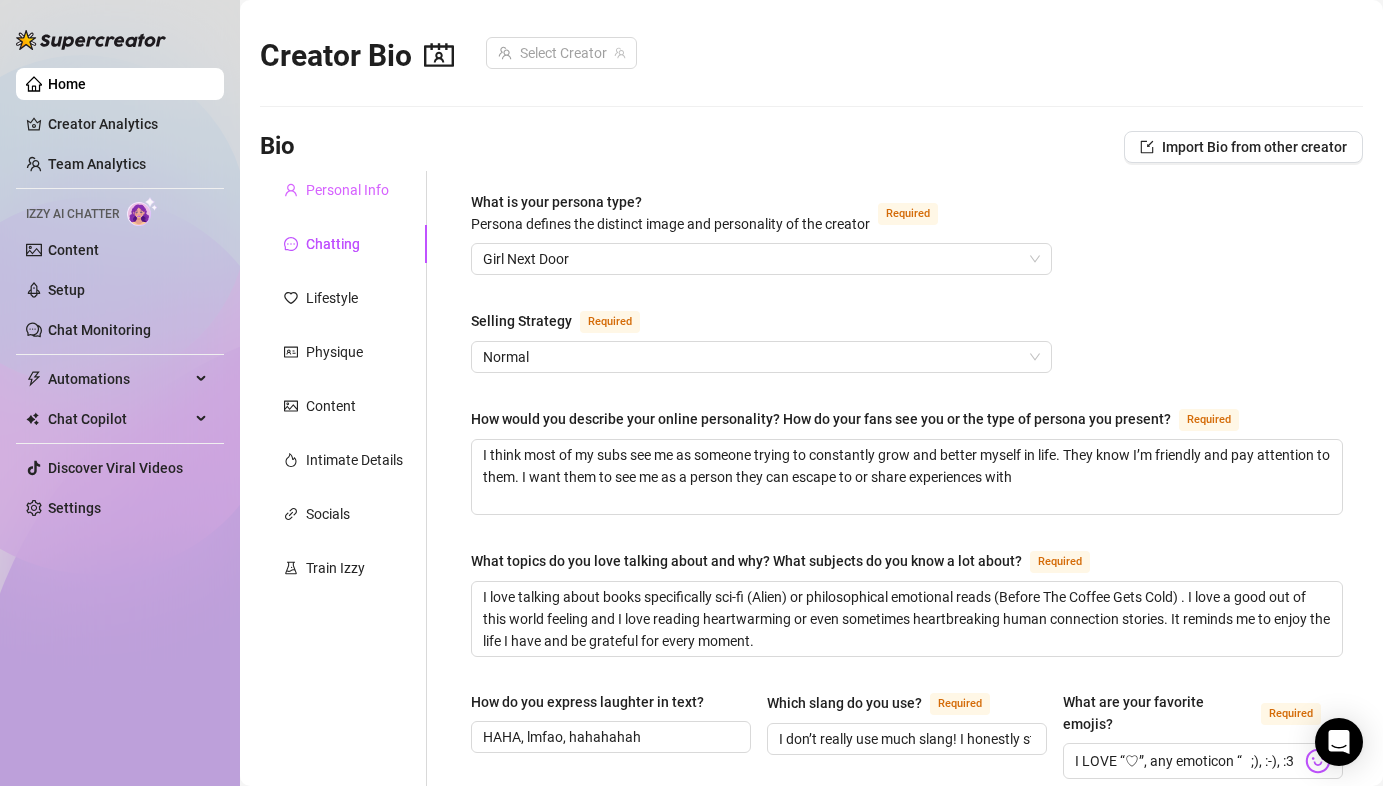 scroll, scrollTop: 0, scrollLeft: 0, axis: both 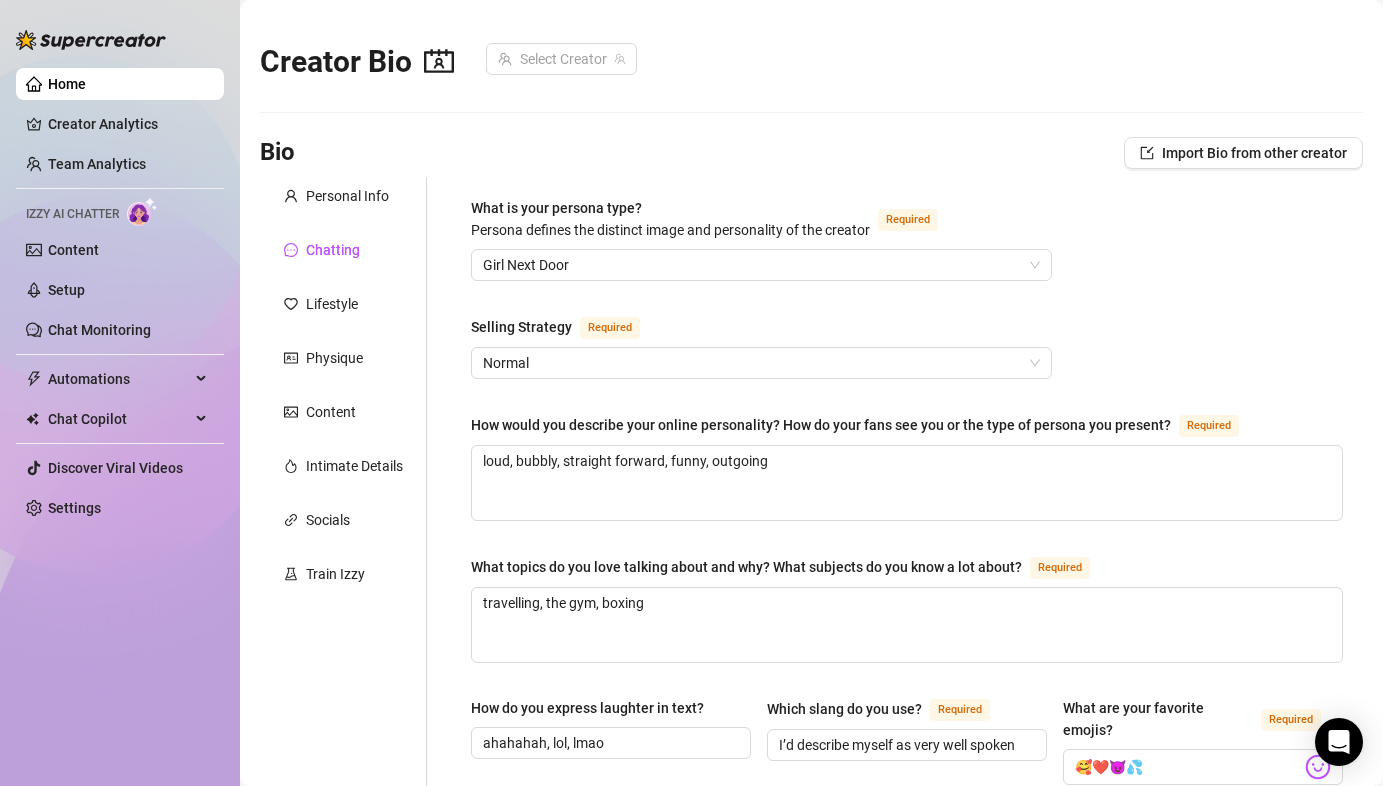 type 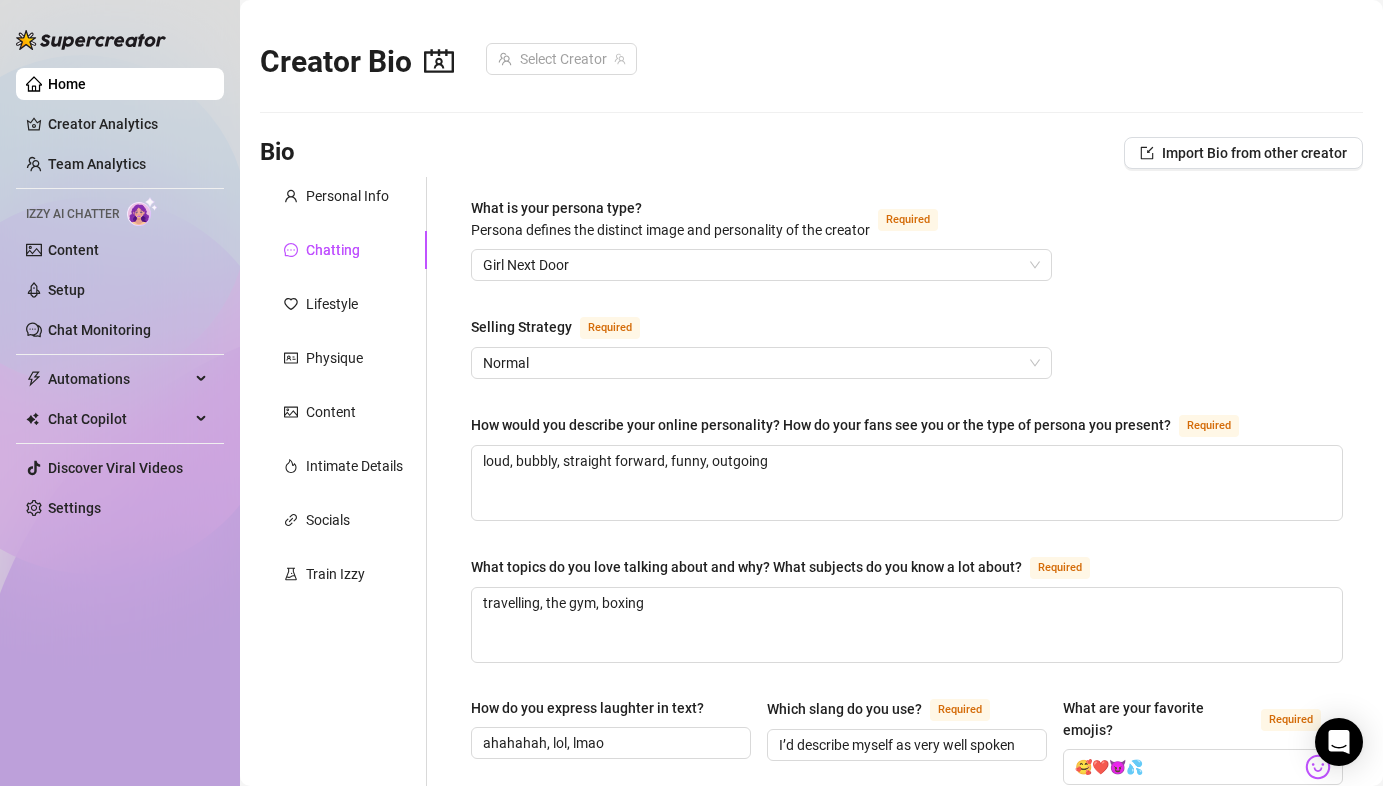click on "Chatting" at bounding box center [333, 250] 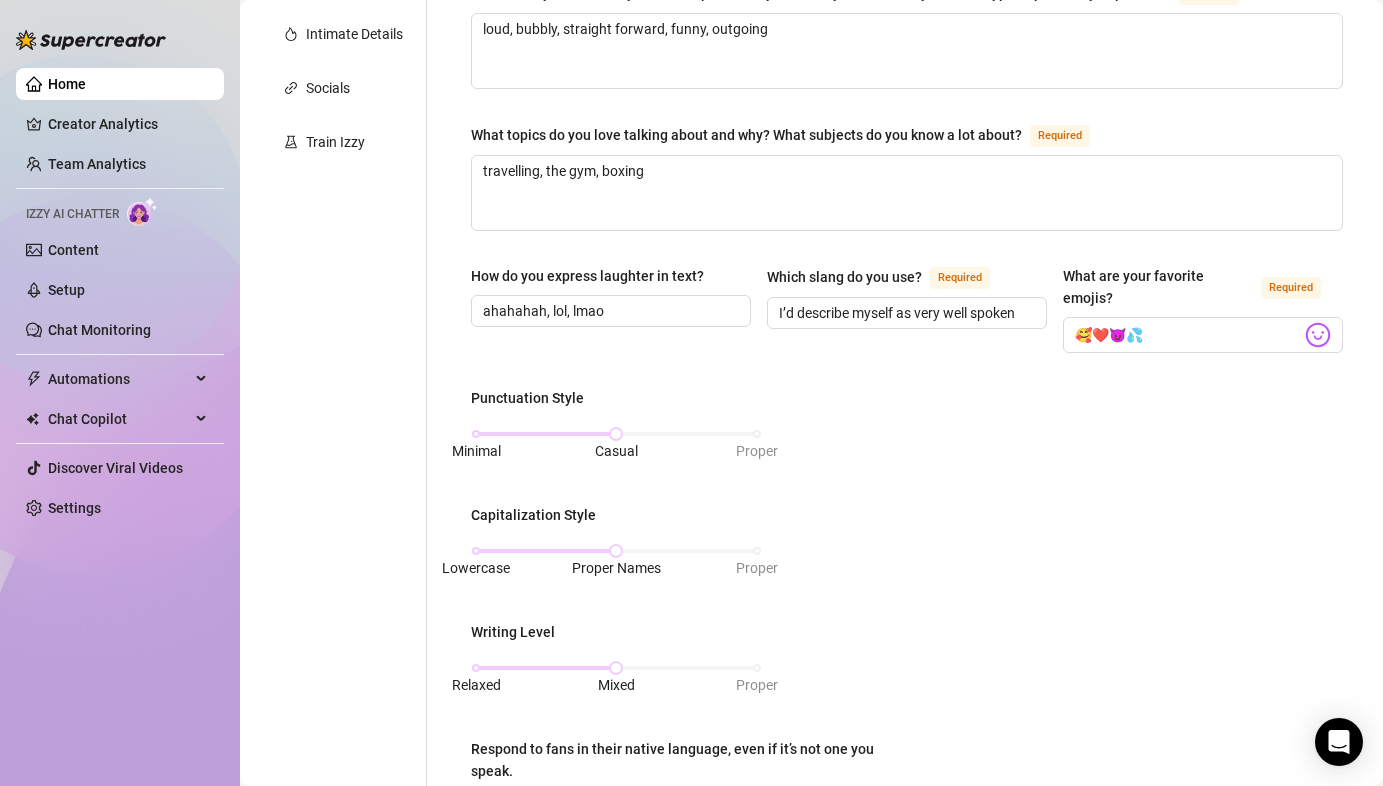 scroll, scrollTop: 433, scrollLeft: 0, axis: vertical 